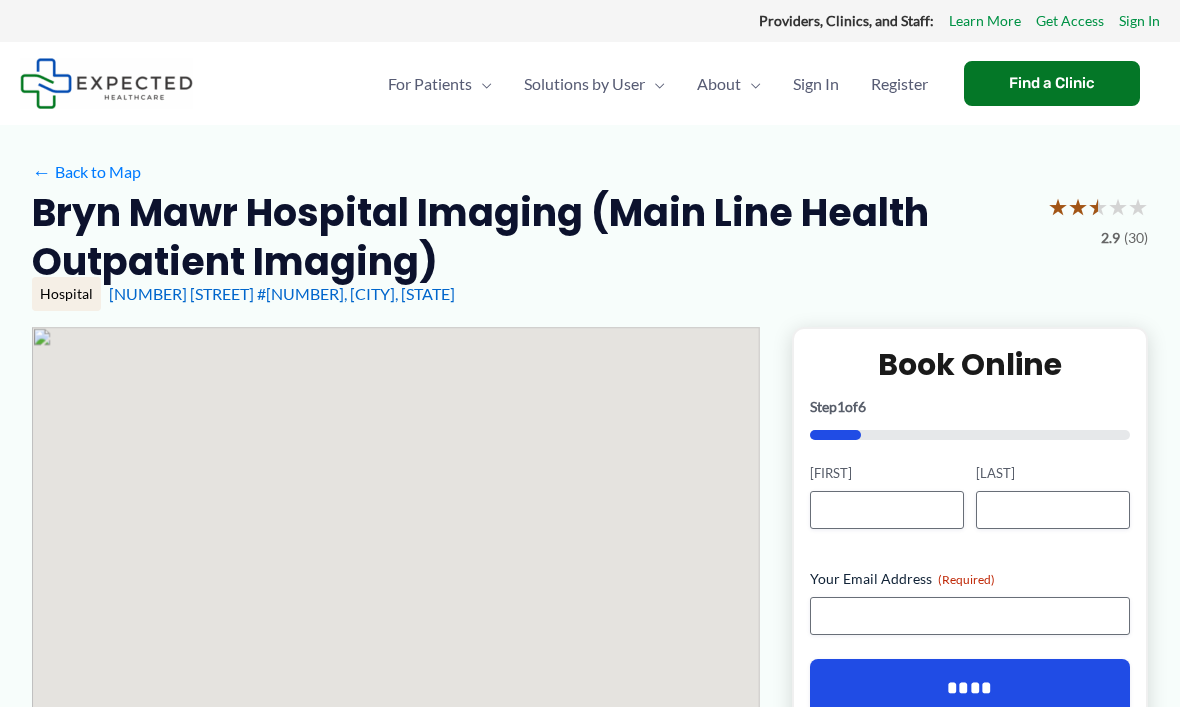scroll, scrollTop: 0, scrollLeft: 0, axis: both 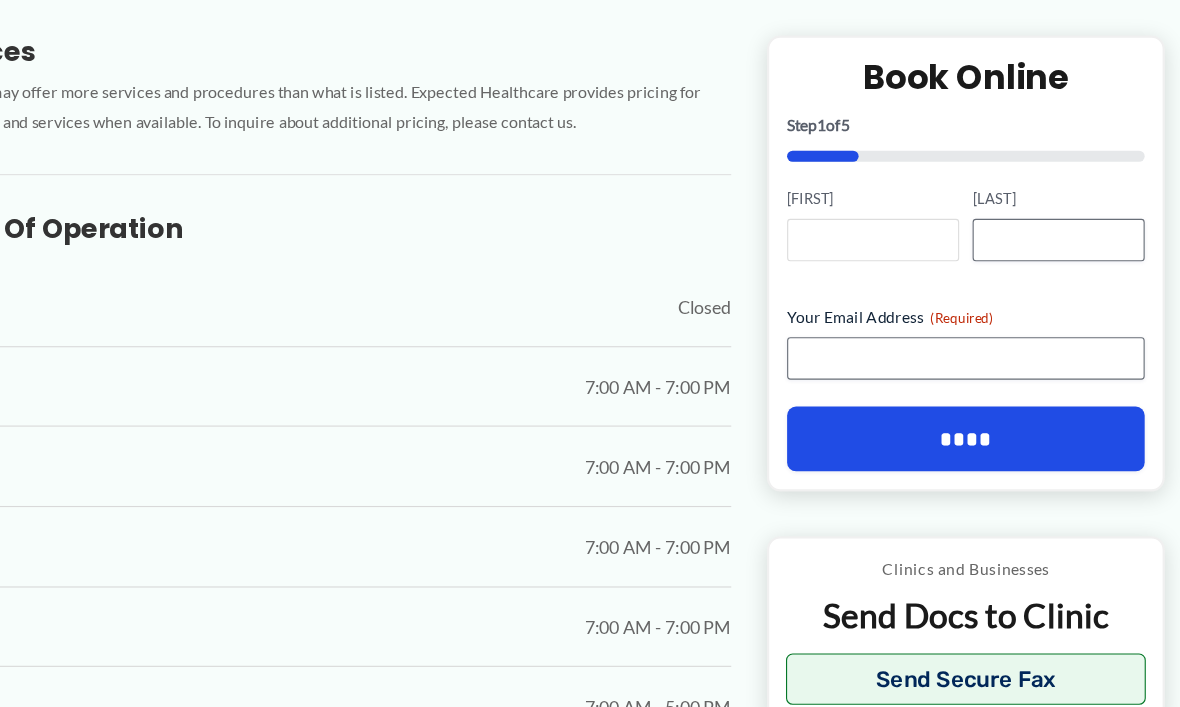 click on "[FIRST]" at bounding box center [887, 215] 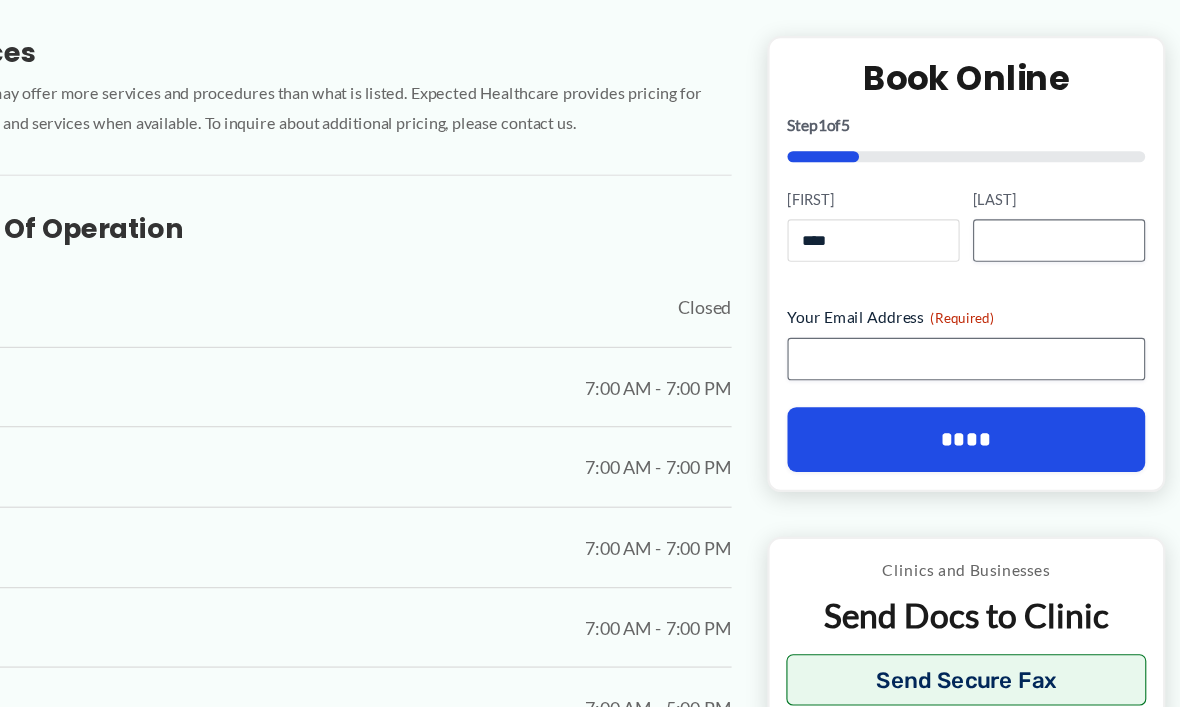 type on "****" 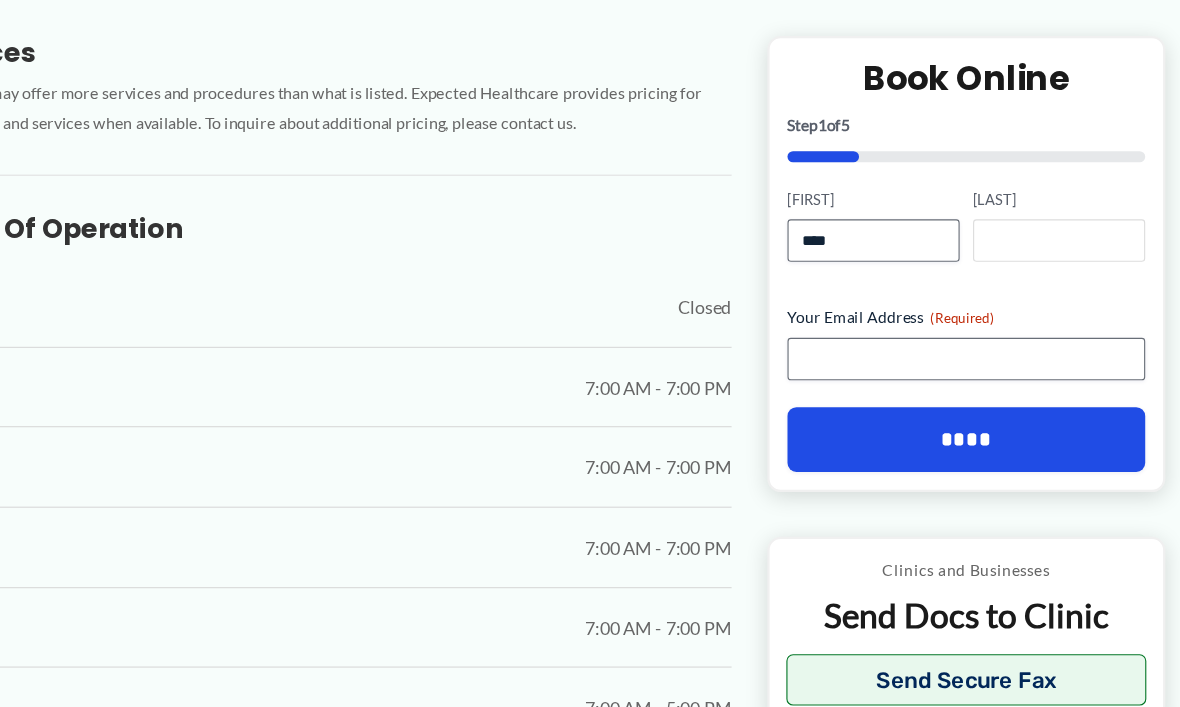 click on "[LAST]" at bounding box center (1053, 215) 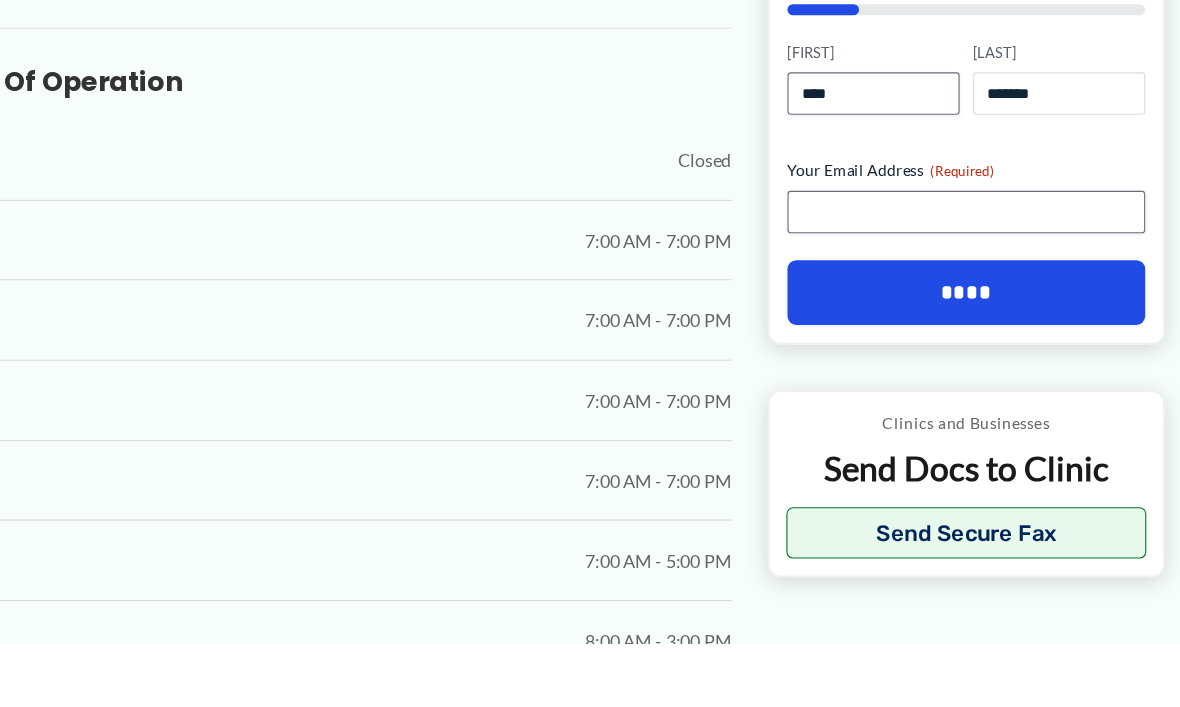 type on "*******" 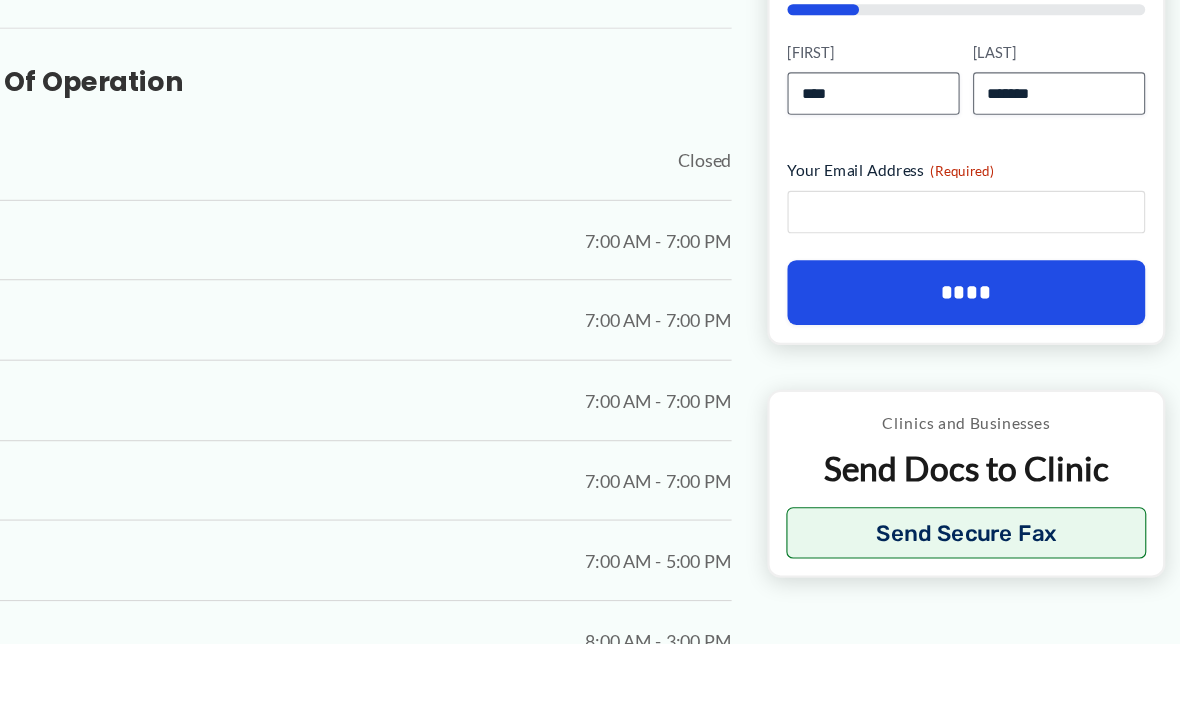 click on "Your Email Address (Required)" at bounding box center (970, 321) 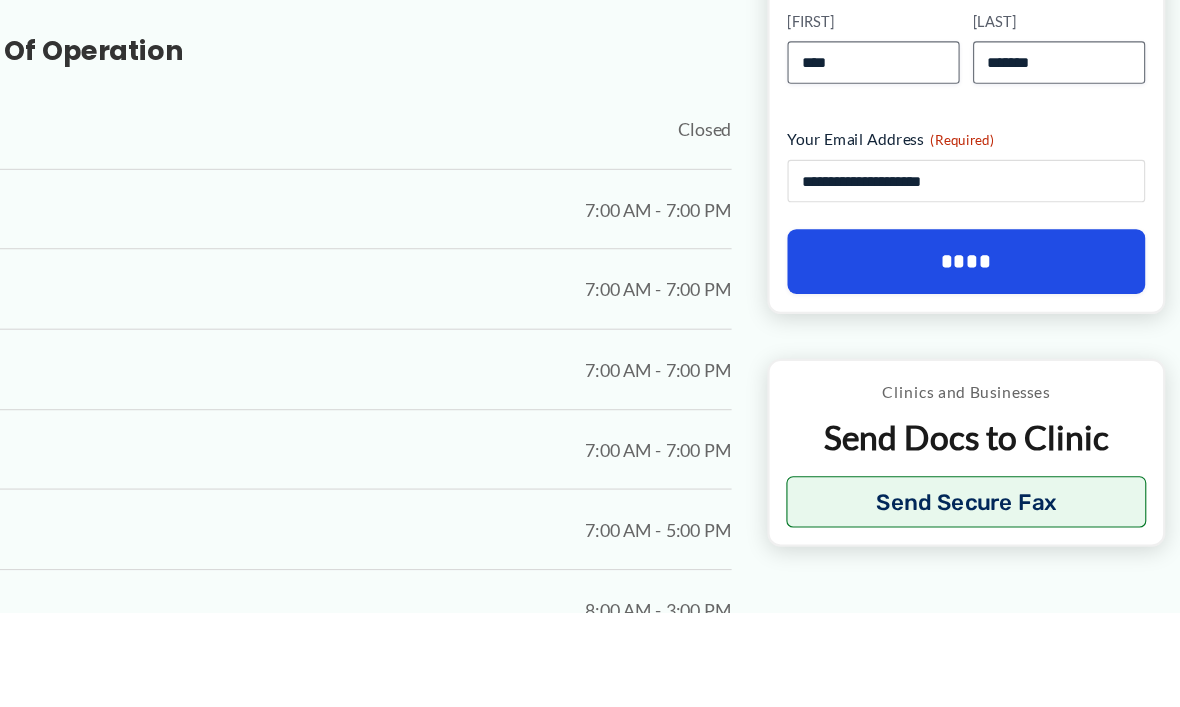 type on "**********" 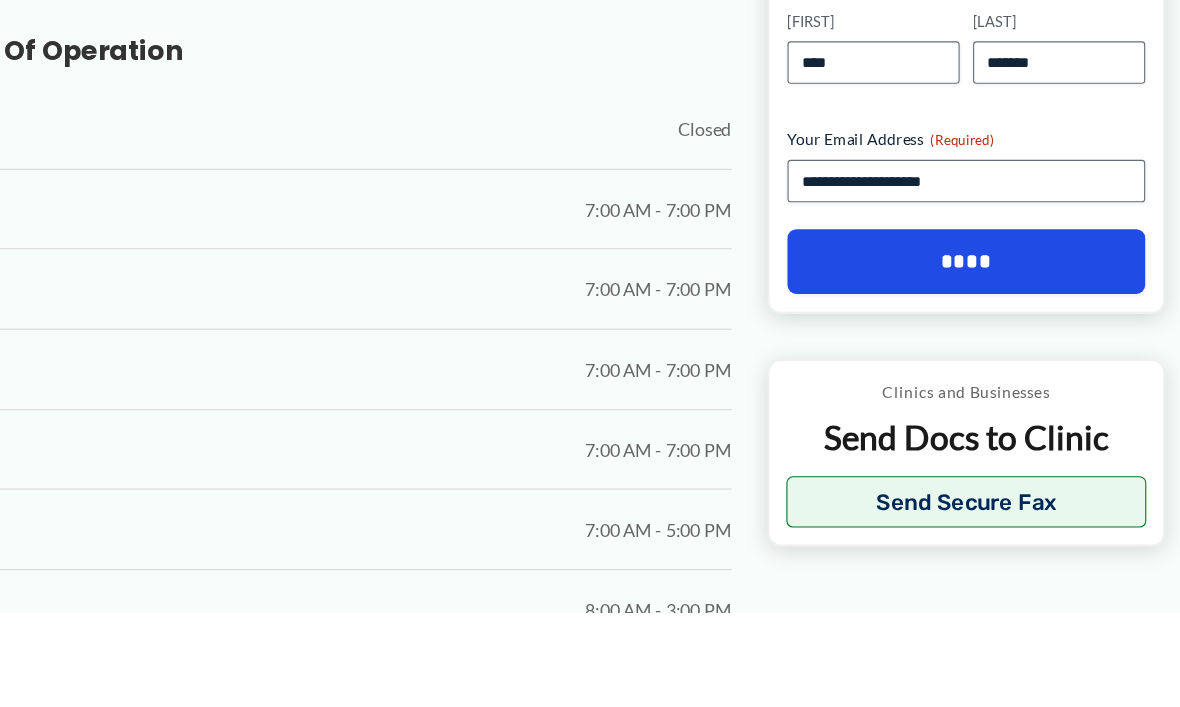 click on "****" at bounding box center [970, 393] 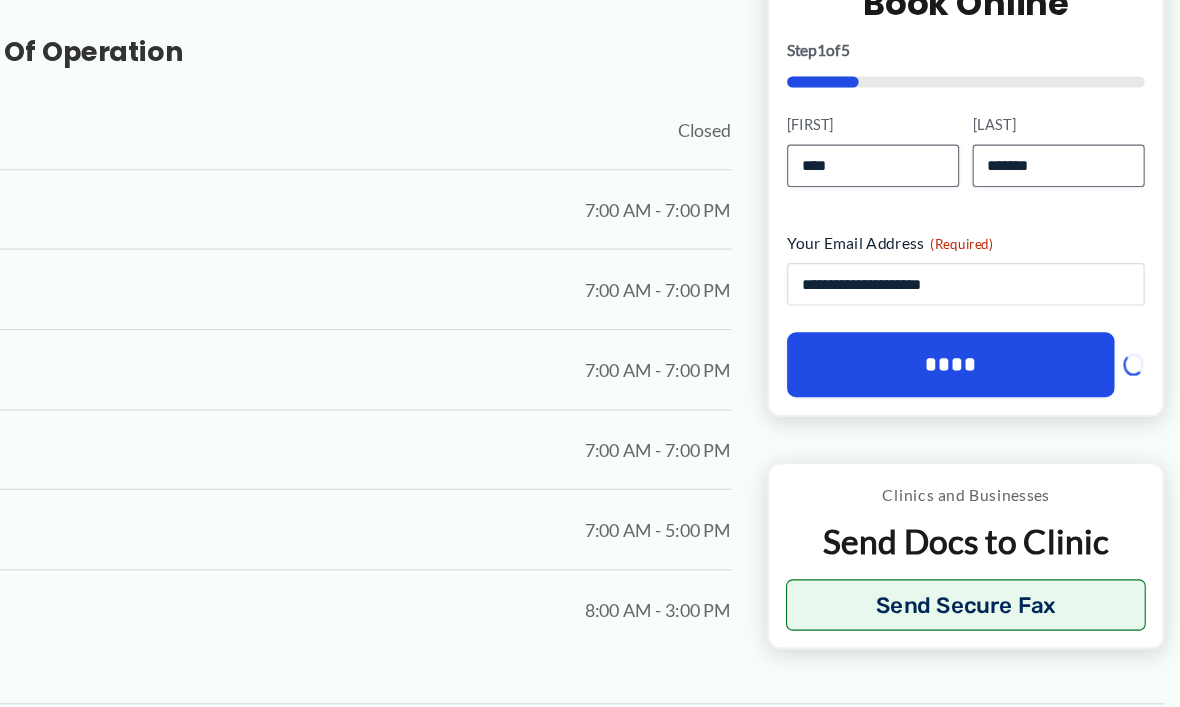 click on "**********" at bounding box center [970, 269] 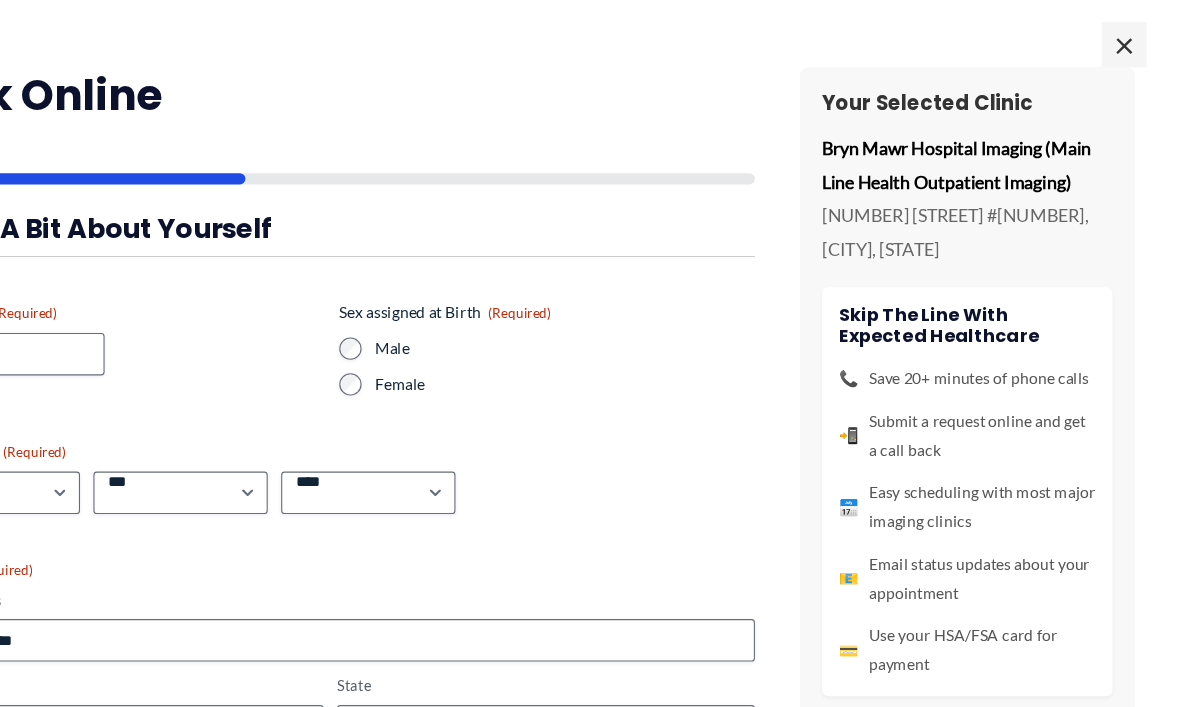 scroll, scrollTop: 0, scrollLeft: 0, axis: both 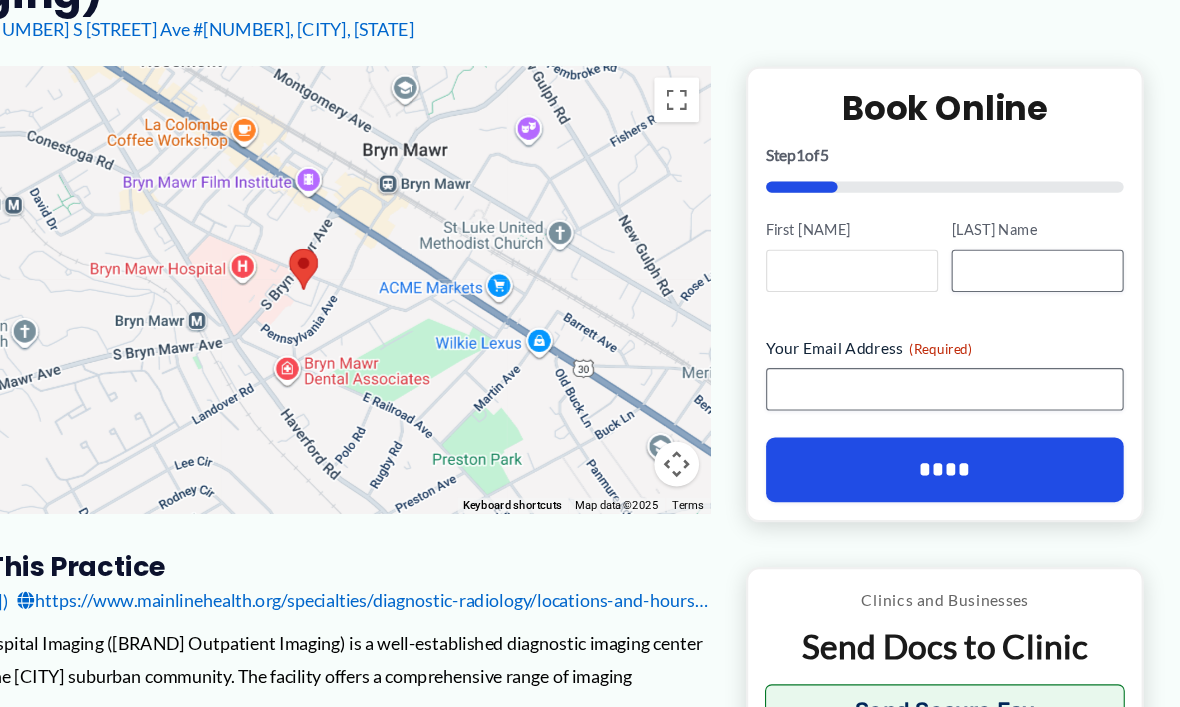click on "First [NAME]" at bounding box center (887, 245) 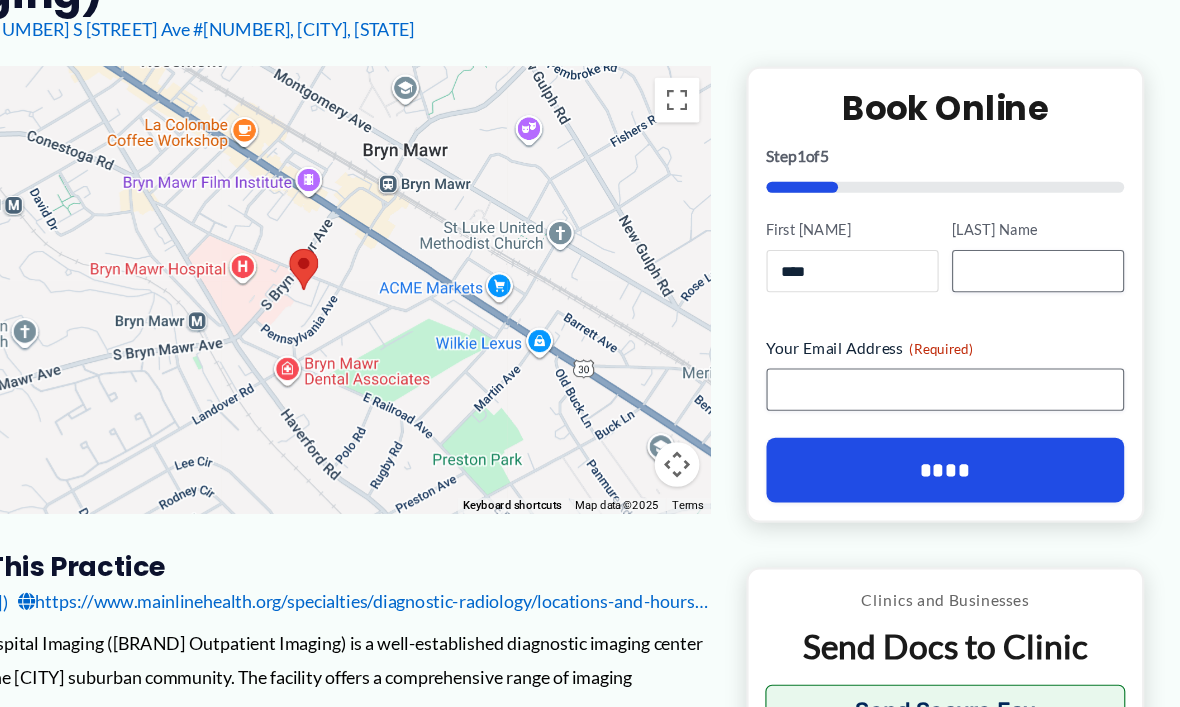 type on "****" 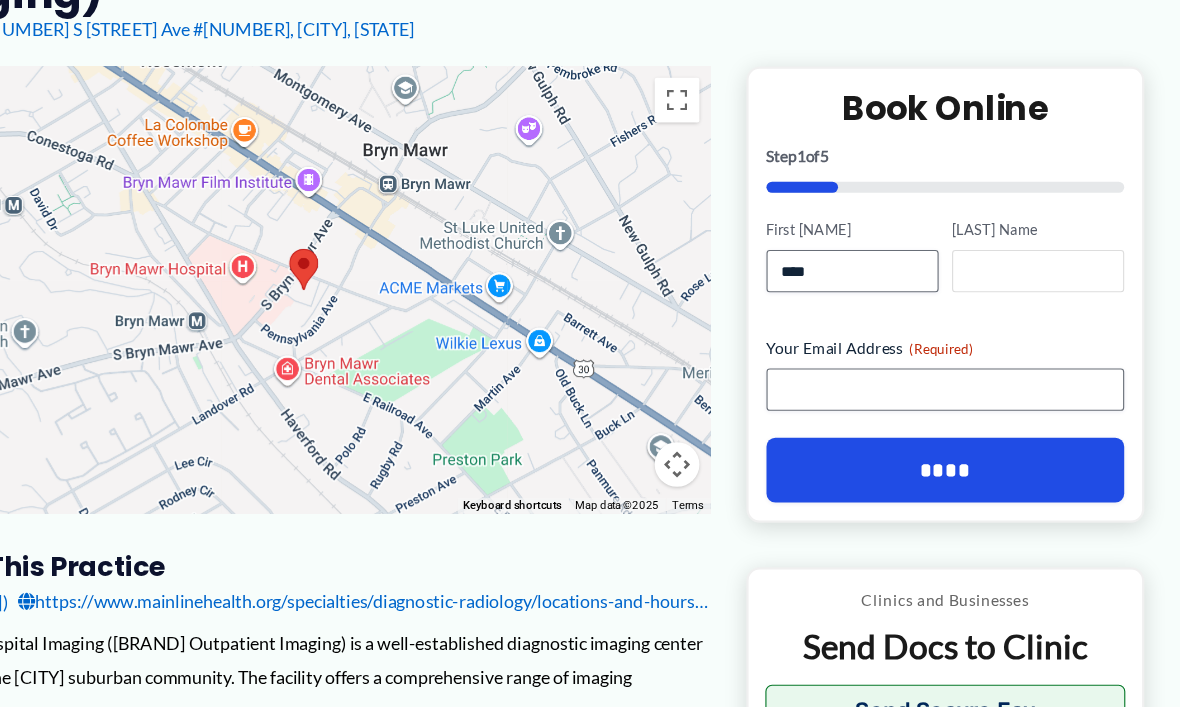 click on "[LAST] Name" at bounding box center (1053, 245) 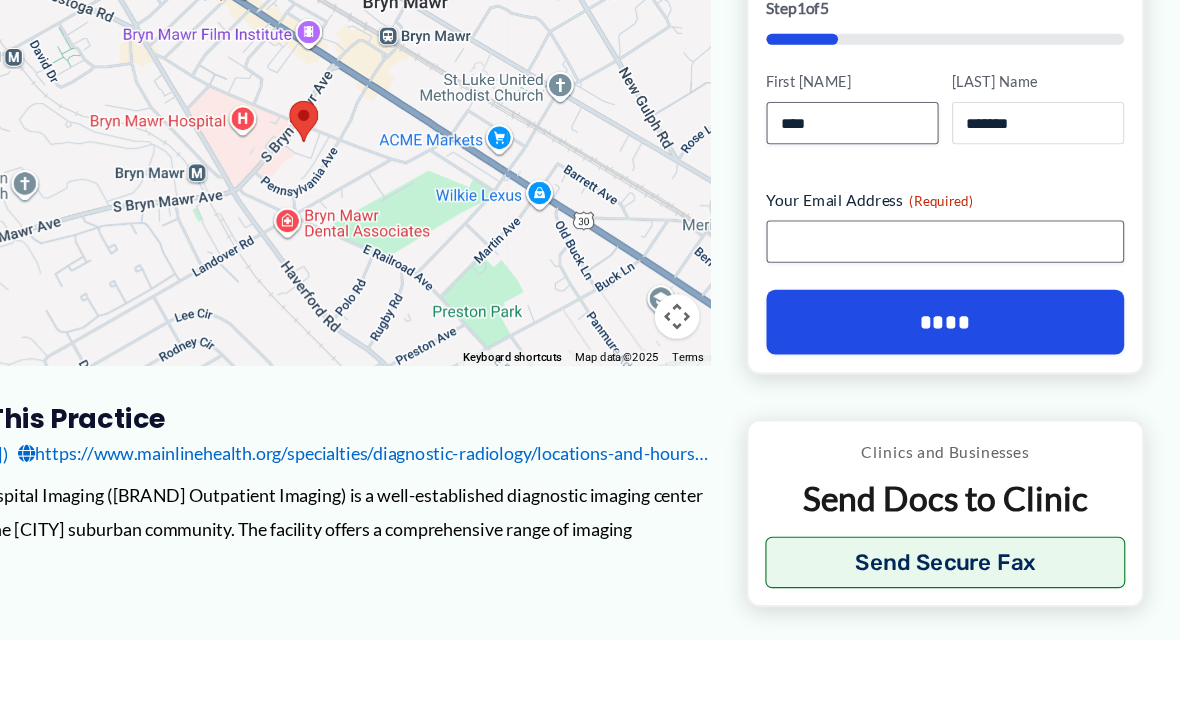 type on "*******" 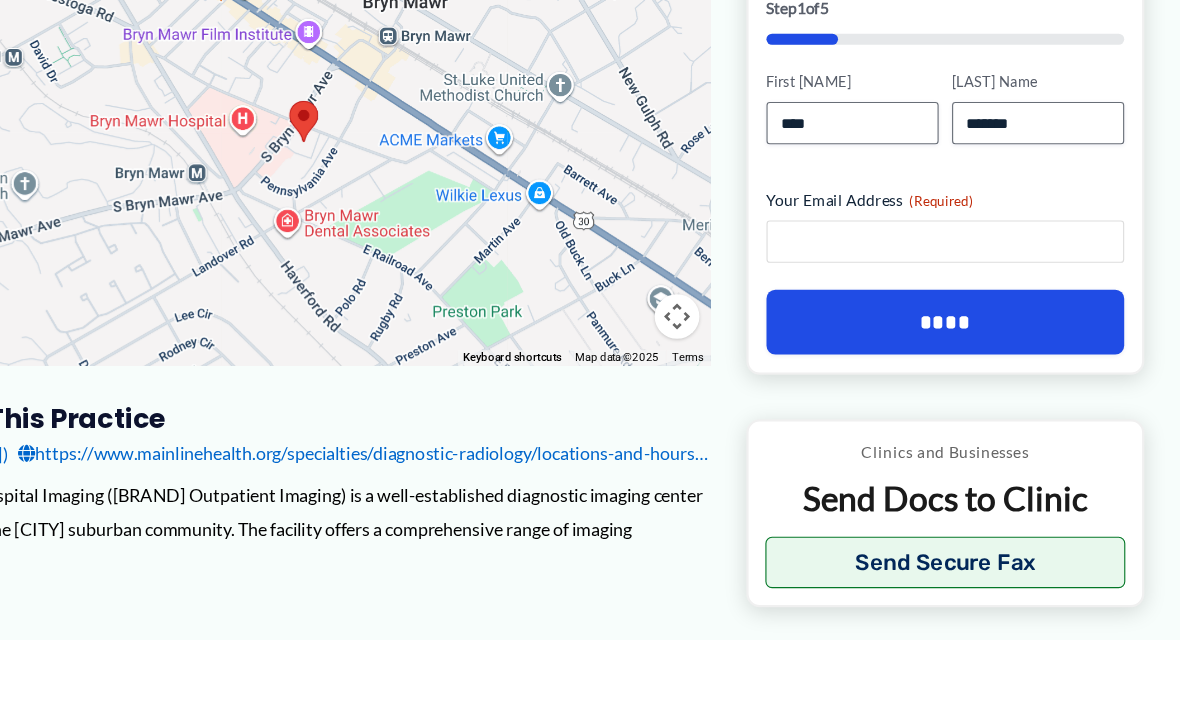 click on "Your [EMAIL] Address (Required)" at bounding box center [970, 351] 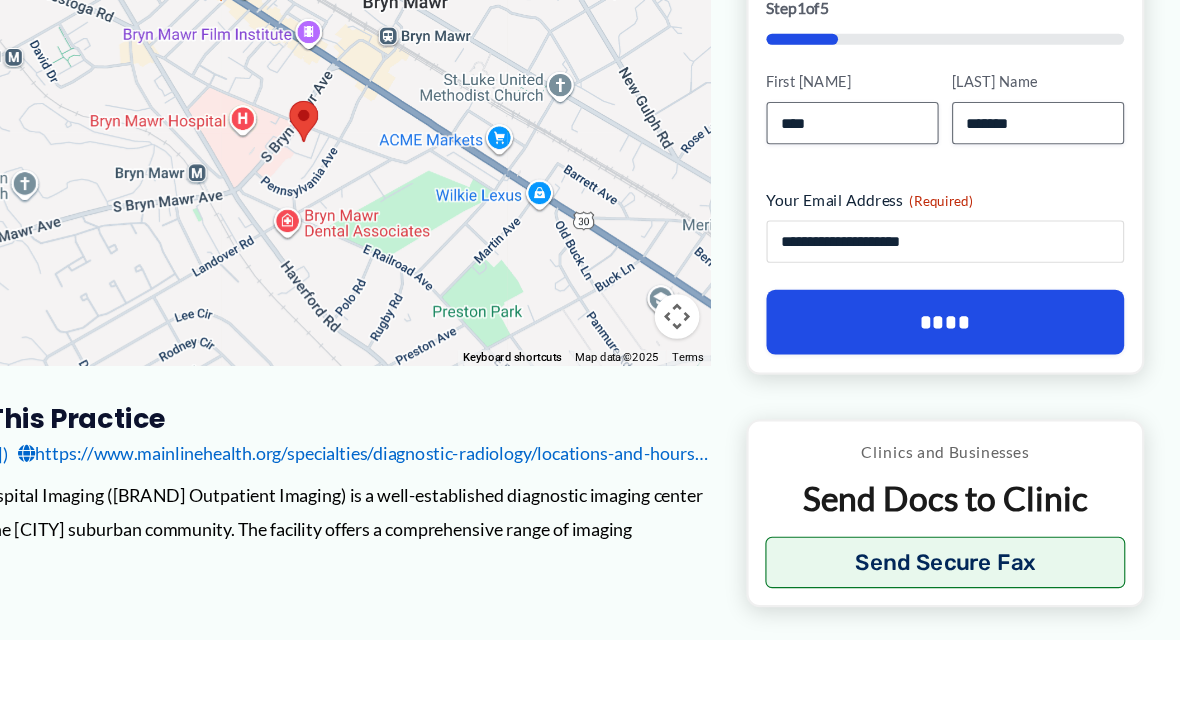 type on "**********" 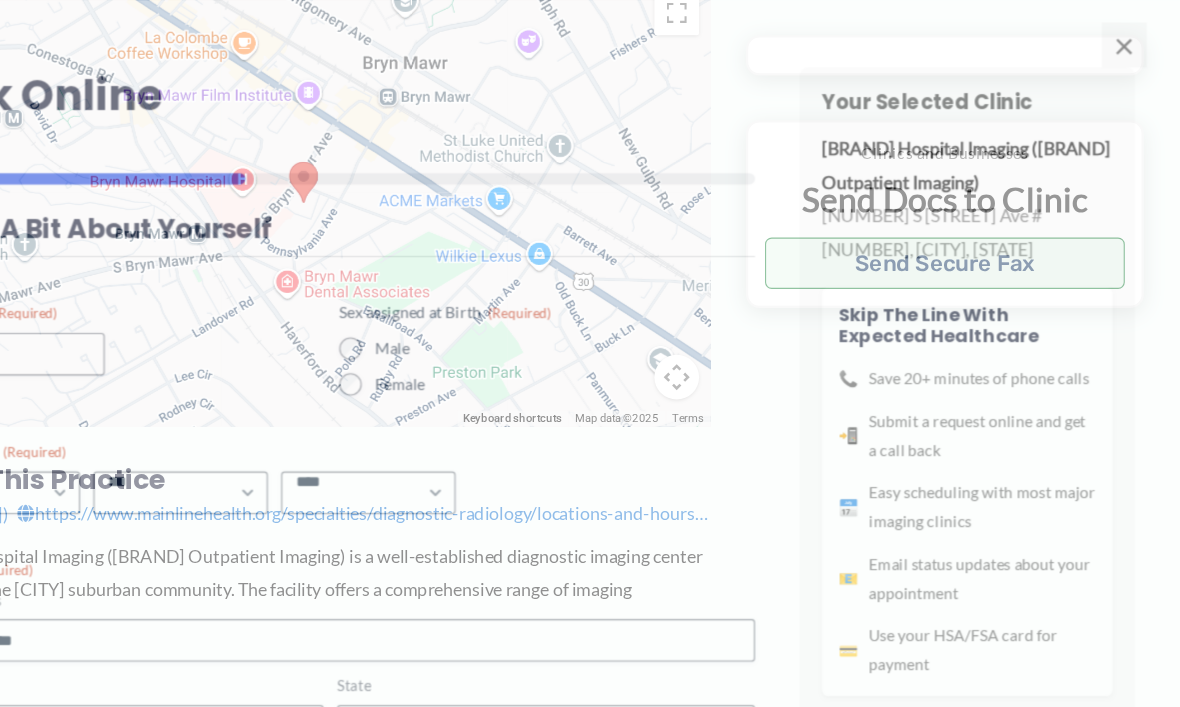 scroll, scrollTop: 344, scrollLeft: 0, axis: vertical 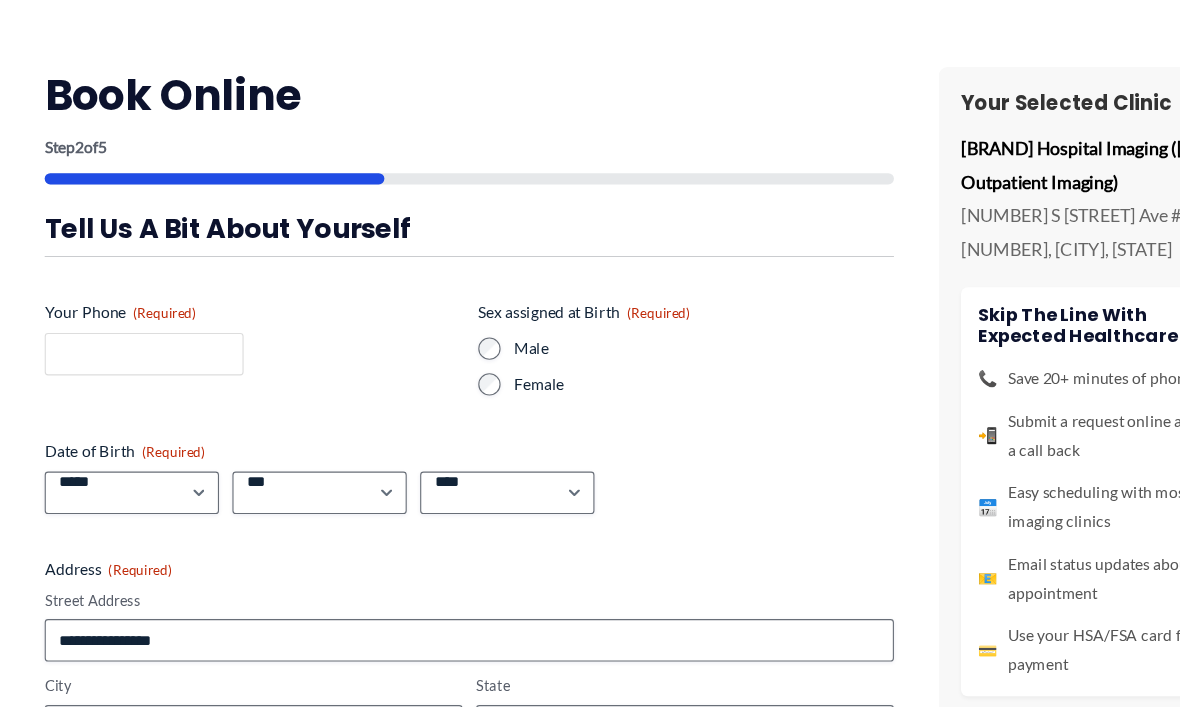 click on "Your Phone (Required)" at bounding box center (129, 317) 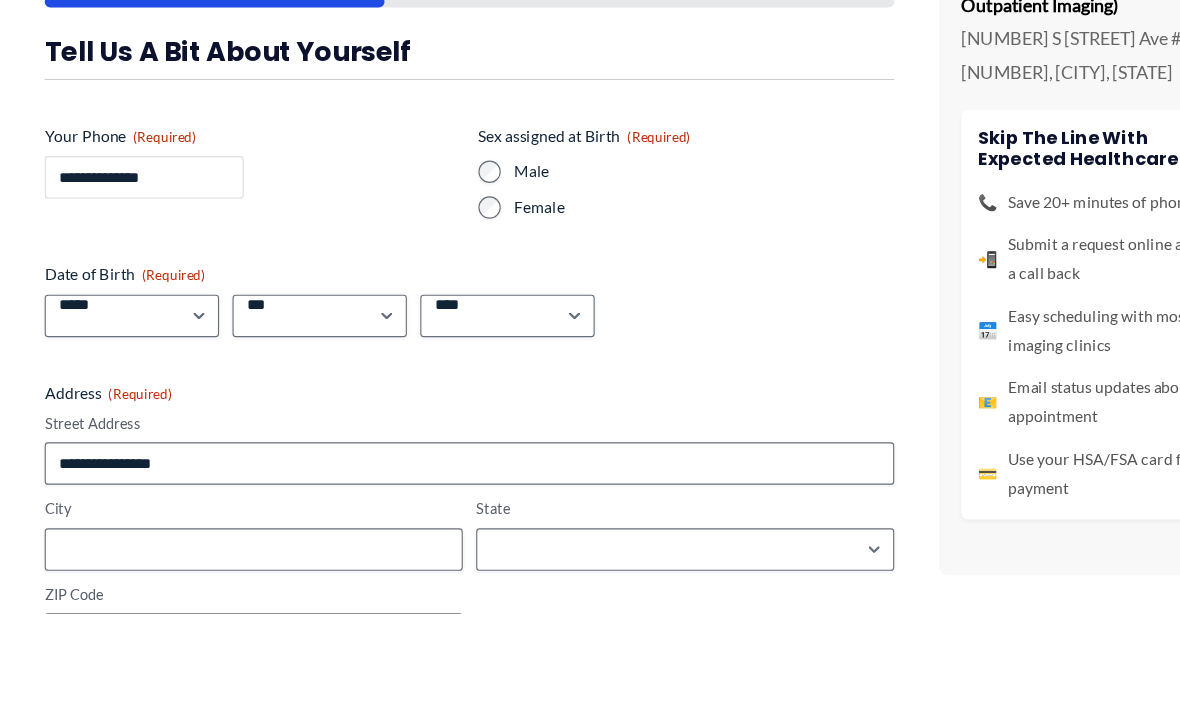 type on "**********" 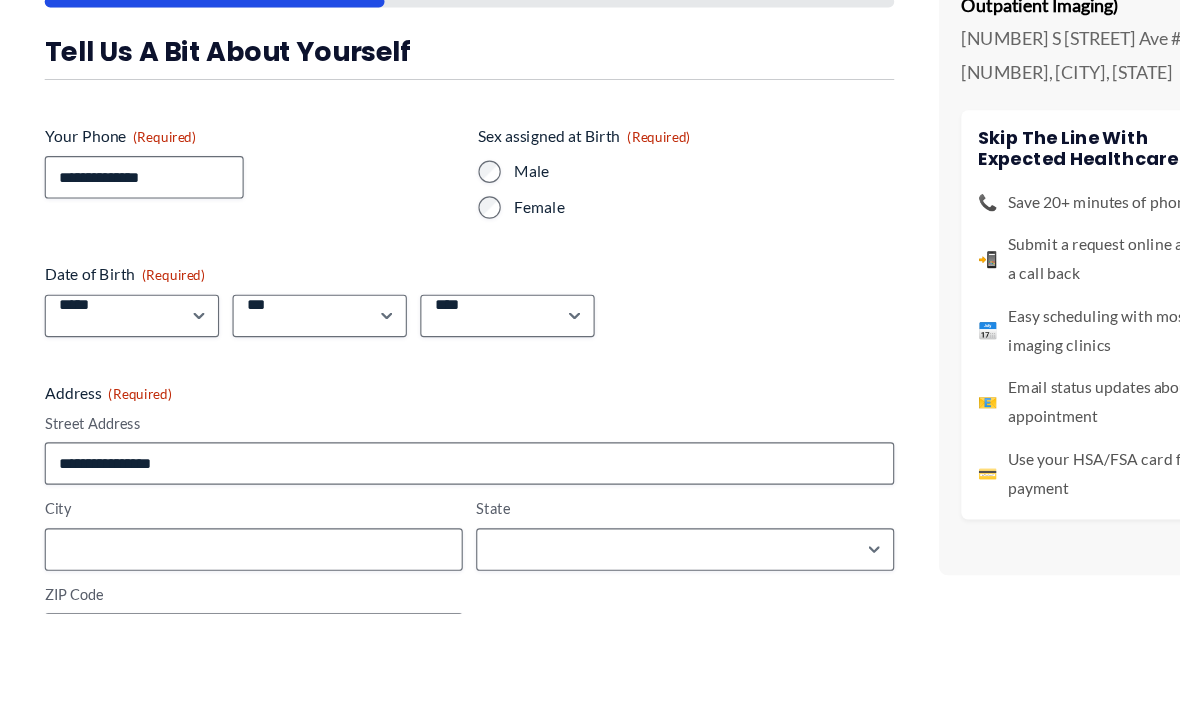 scroll, scrollTop: 488, scrollLeft: 0, axis: vertical 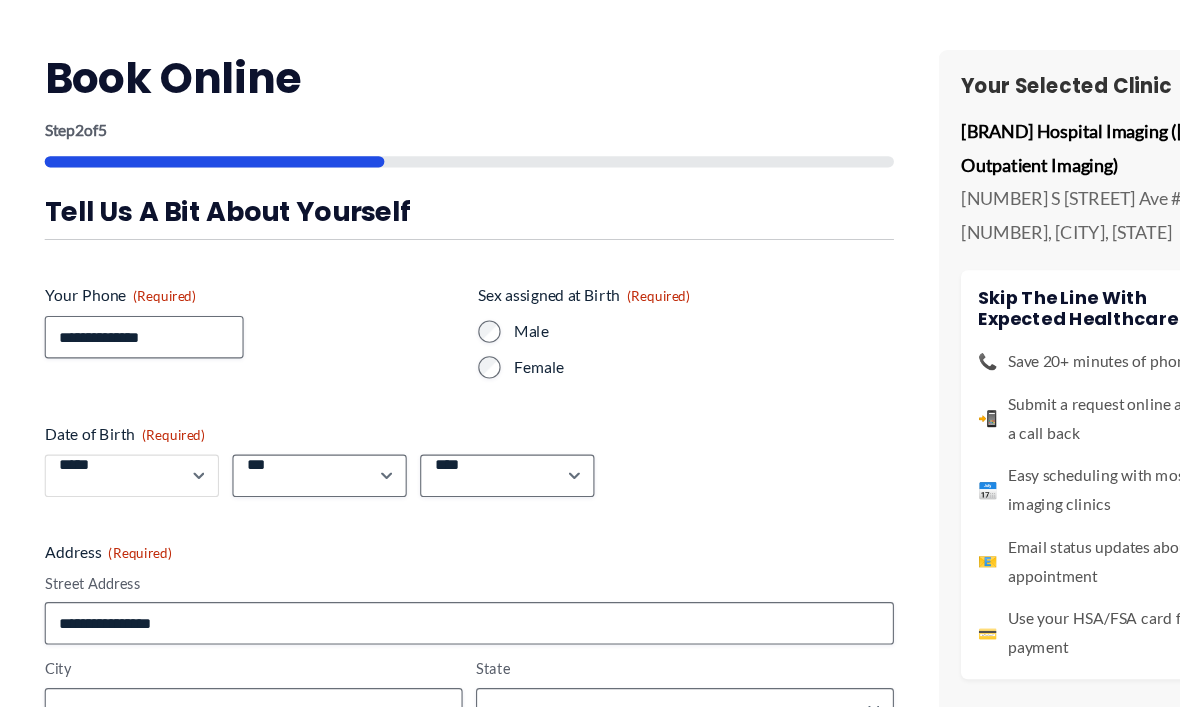 click on "***** * * * * * * * * * ** ** **" at bounding box center (118, 441) 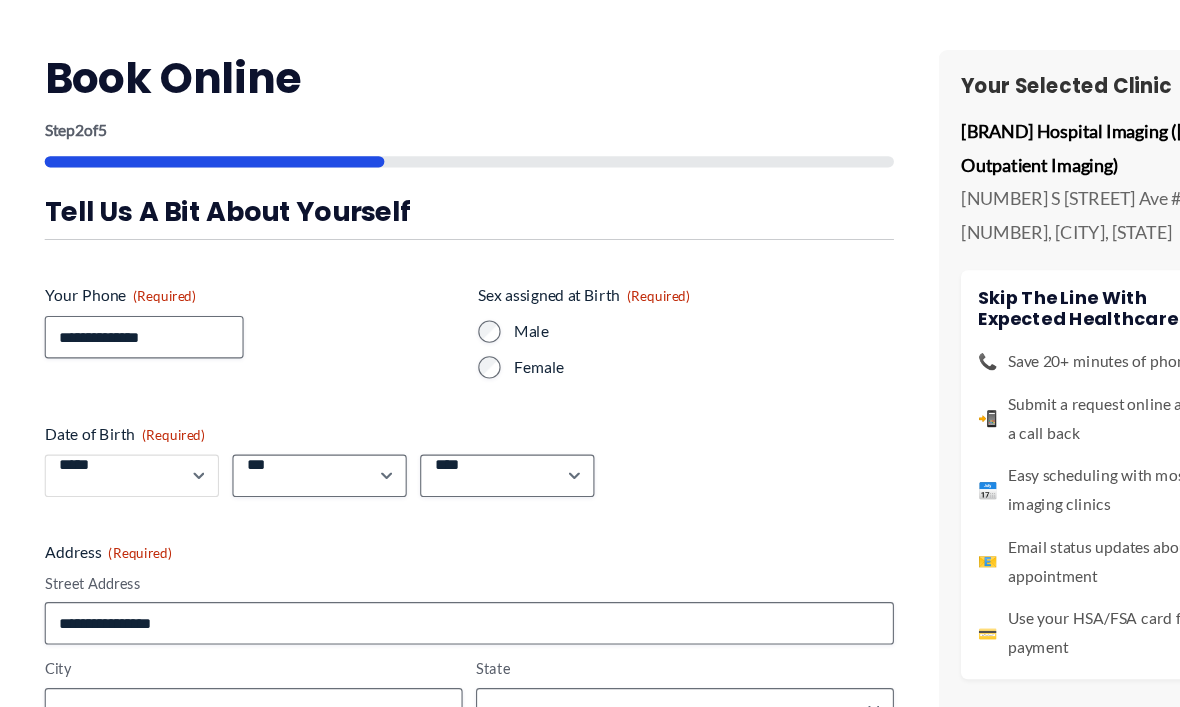 select on "*" 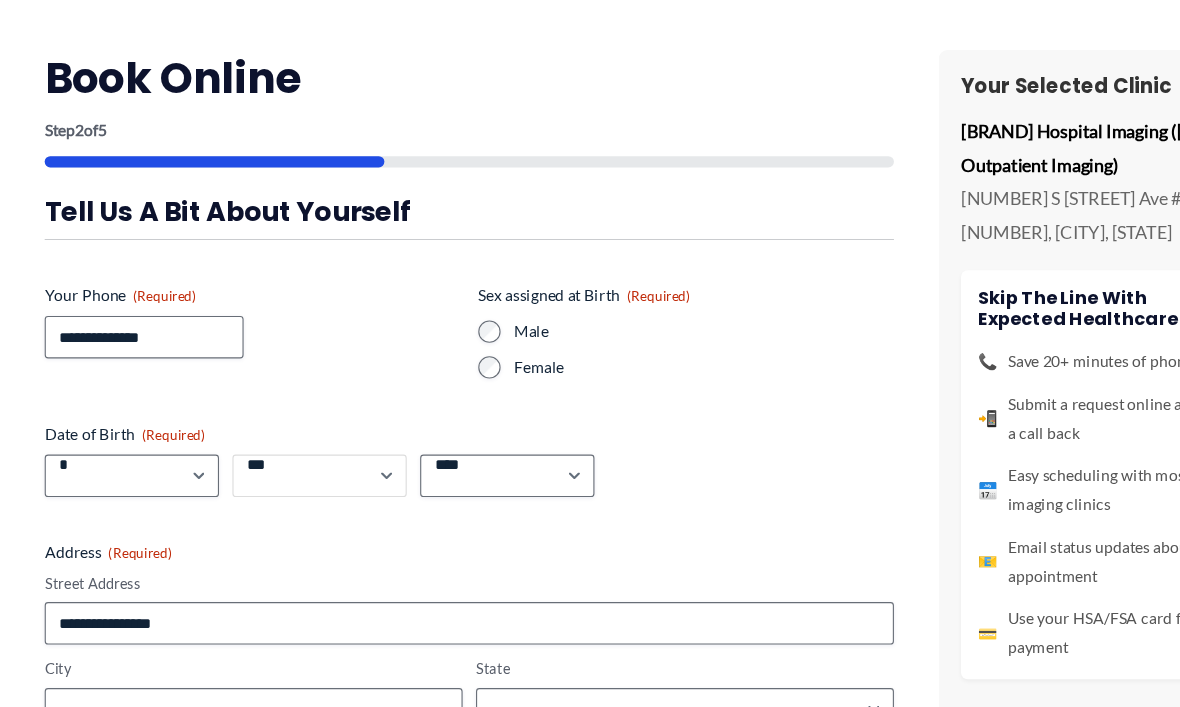 click on "*** * * * * * * * * * ** ** ** ** ** ** ** ** ** ** ** ** ** ** ** ** ** ** ** ** ** **" at bounding box center [286, 441] 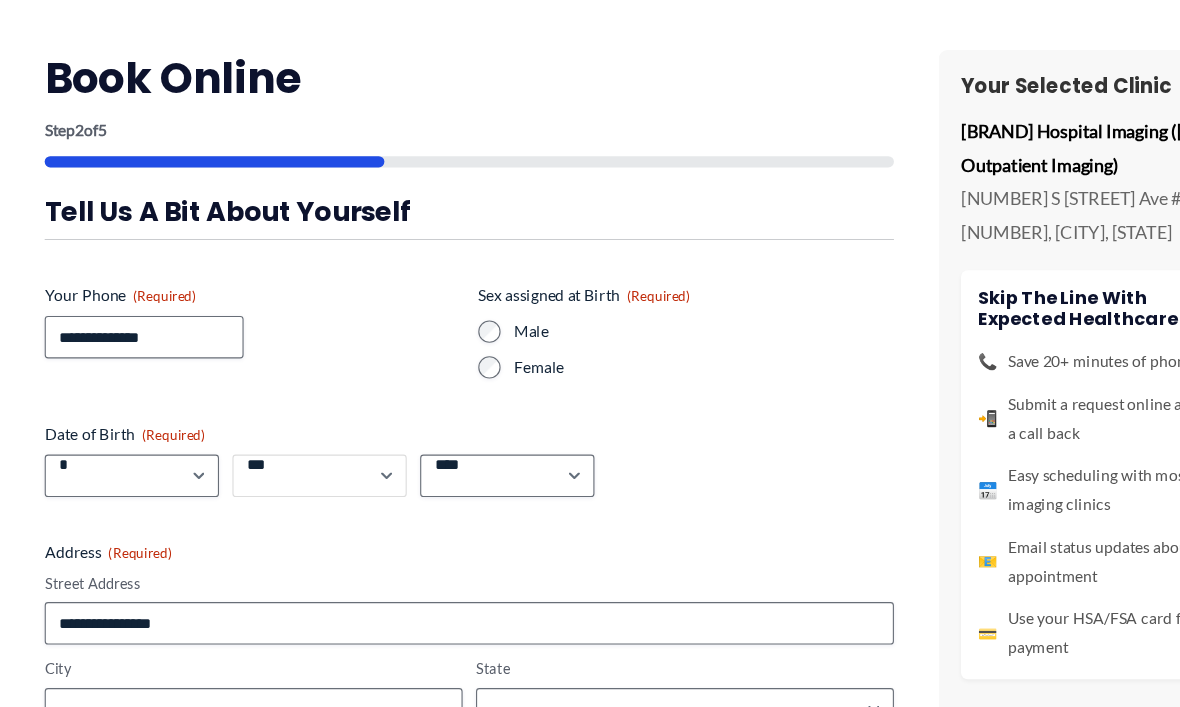 select on "**" 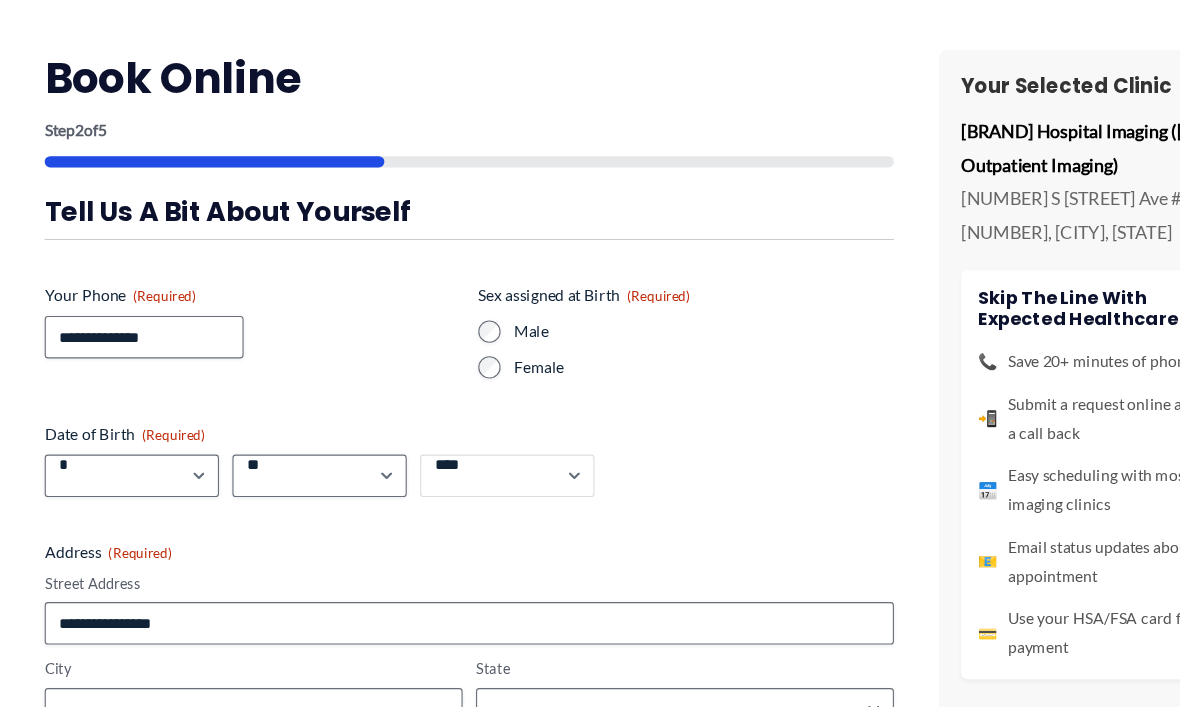 click on "**** **** **** **** **** **** **** **** **** **** **** **** **** **** **** **** **** **** **** **** **** **** **** **** **** **** **** **** **** **** **** **** **** **** **** **** **** **** **** **** **** **** **** **** **** **** **** **** **** **** **** **** **** **** **** **** **** **** **** **** **** **** **** **** **** **** **** **** **** **** **** **** **** **** **** **** **** **** **** **** **** **** **** **** **** **** **** **** **** **** **** **** **** **** **** **** **** **** **** **** **** **** **** **** **** **** **** ****" at bounding box center [454, 441] 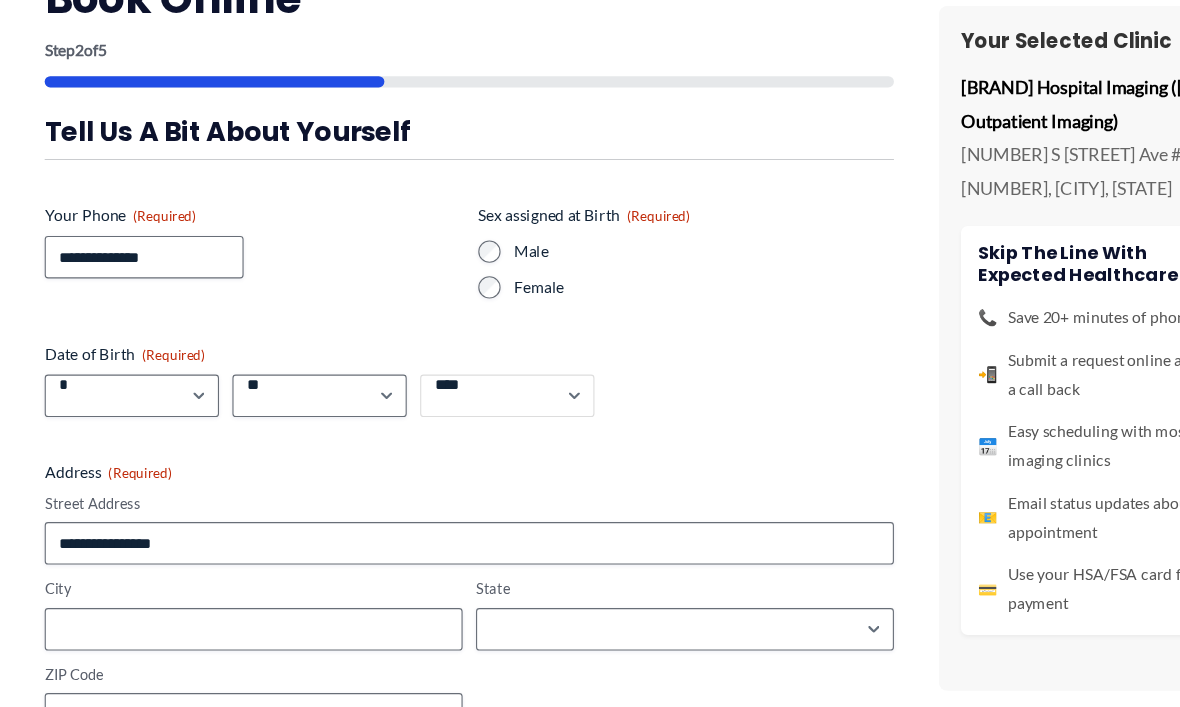 scroll, scrollTop: 71, scrollLeft: 0, axis: vertical 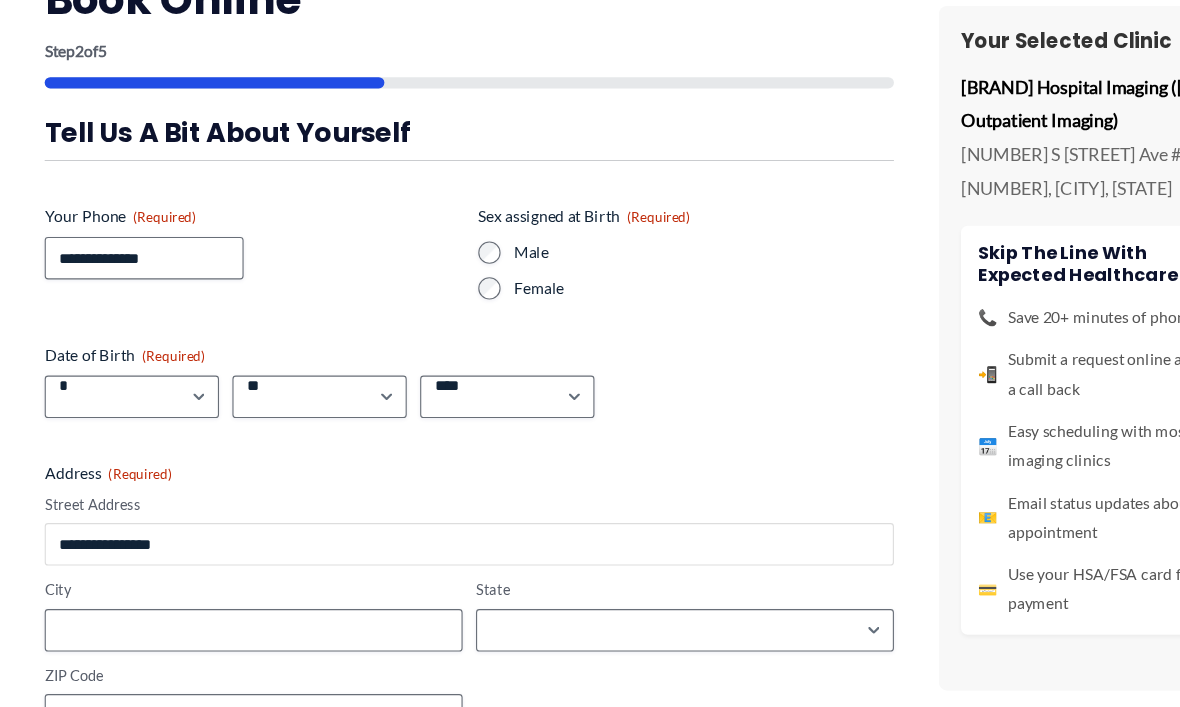 click on "Street Address" at bounding box center (420, 502) 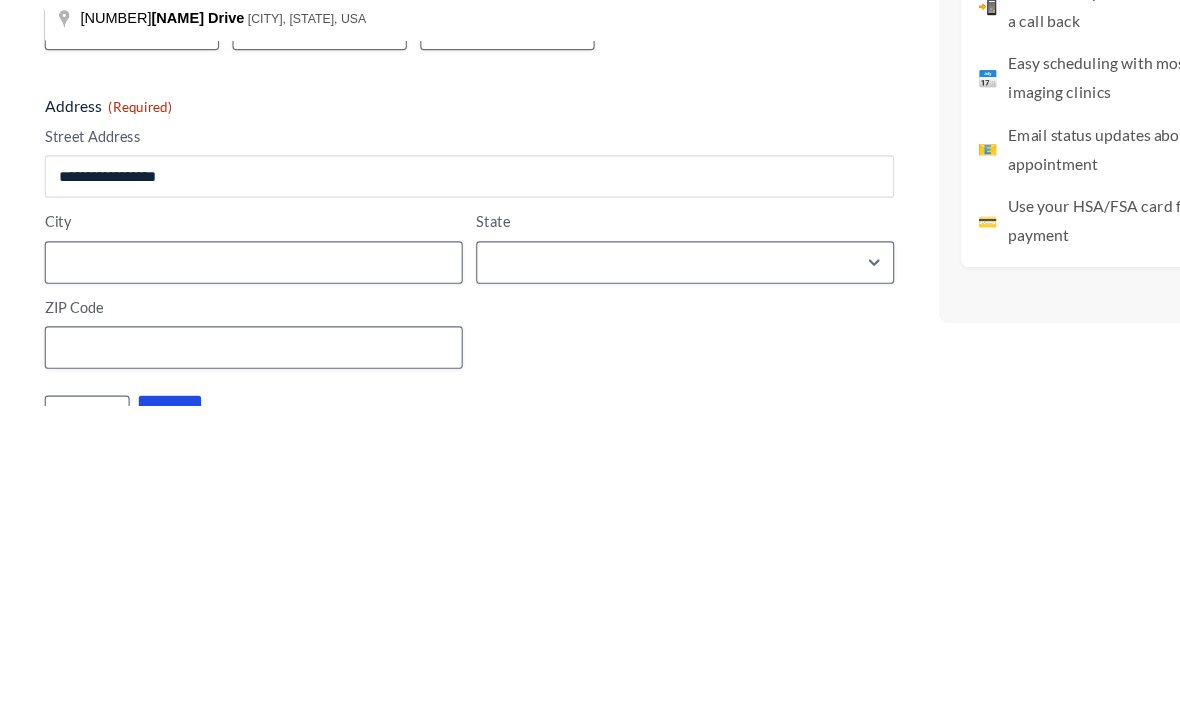 type on "**********" 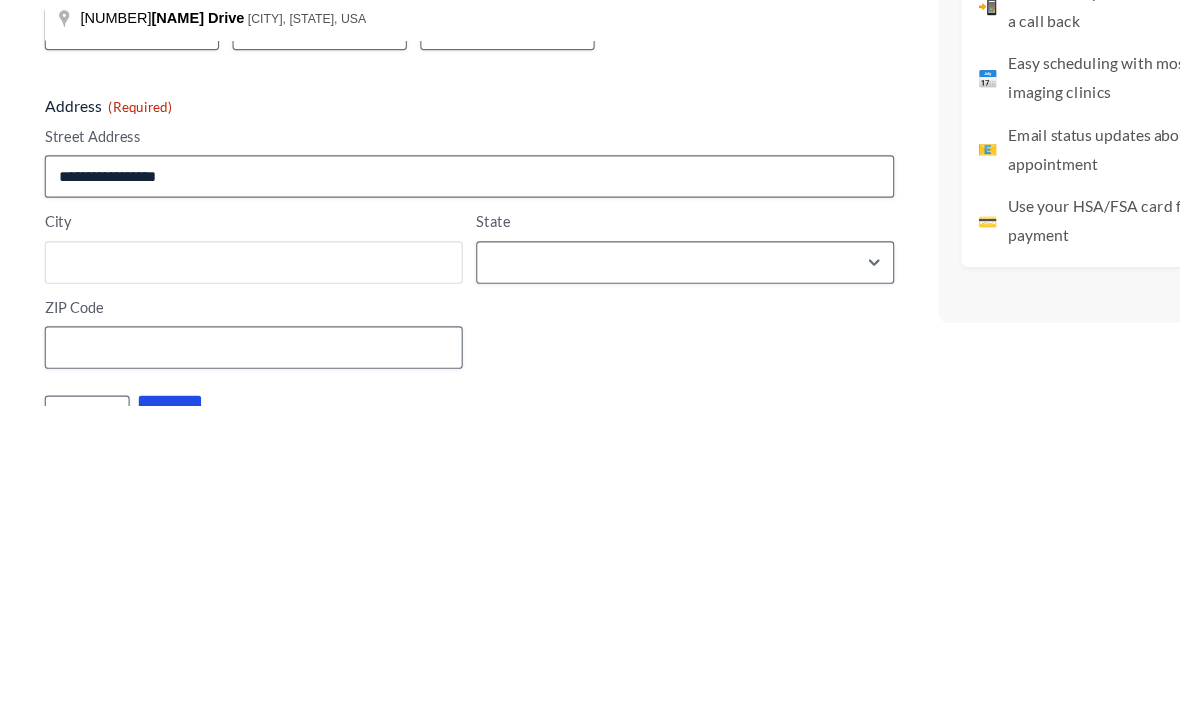 click on "City" at bounding box center [227, 579] 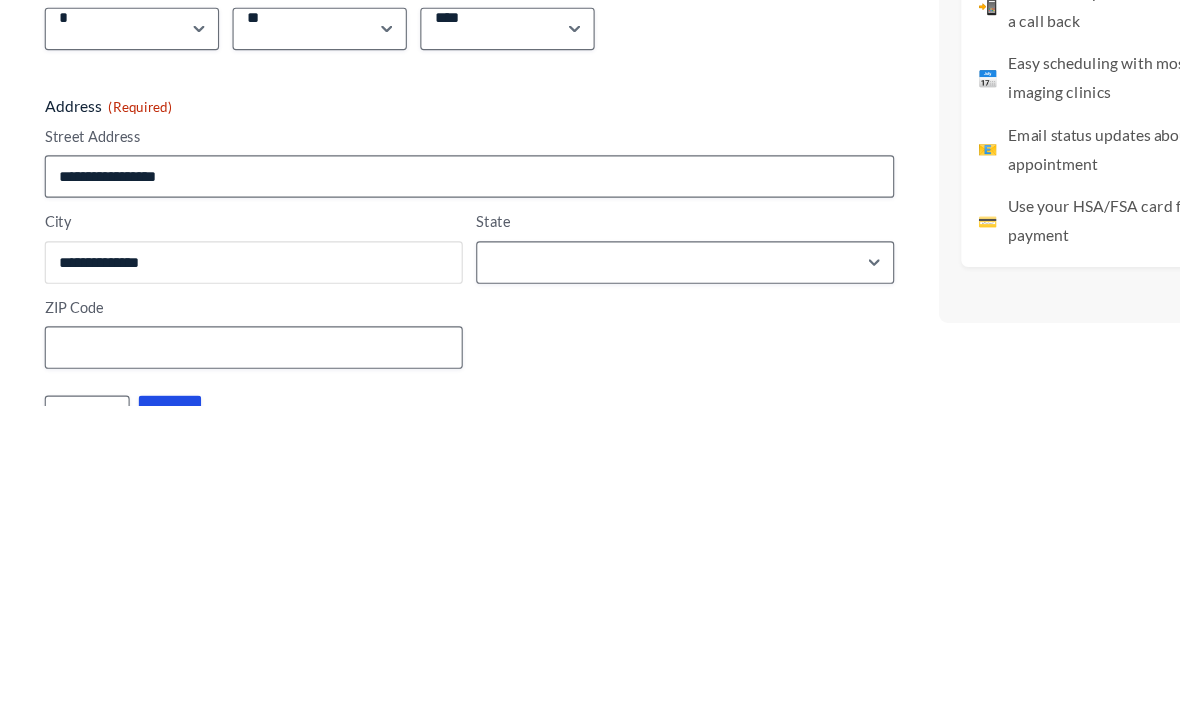 type on "**********" 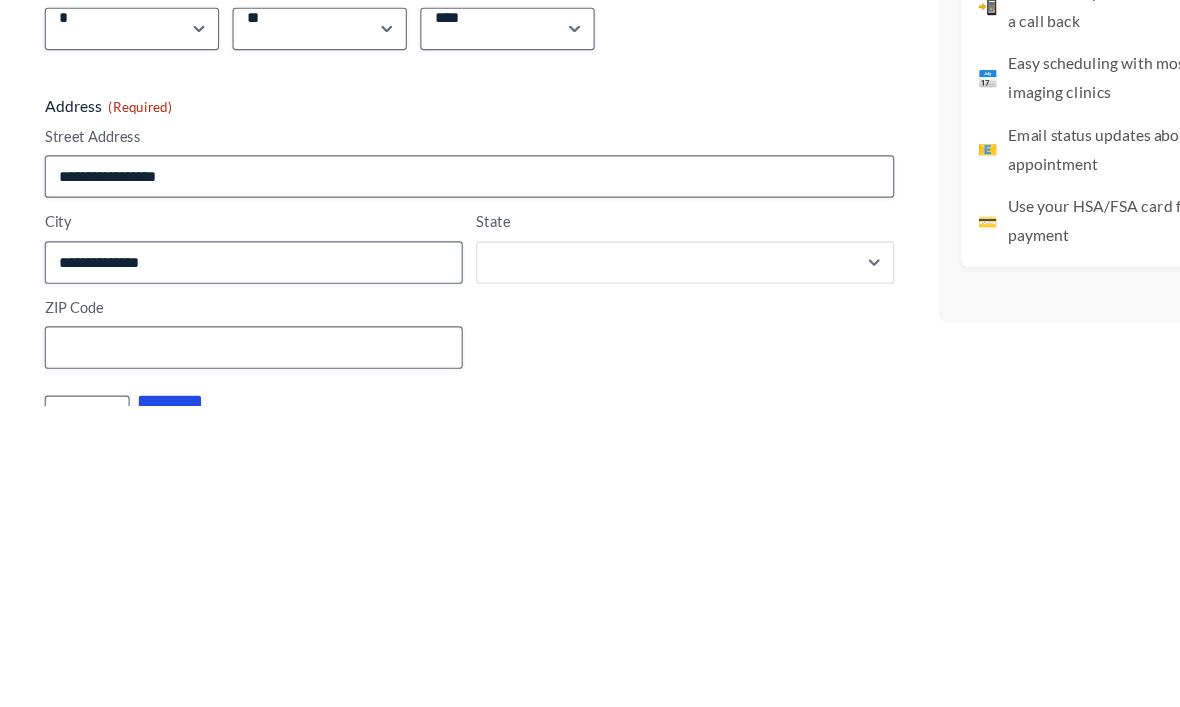 click on "**********" at bounding box center [613, 579] 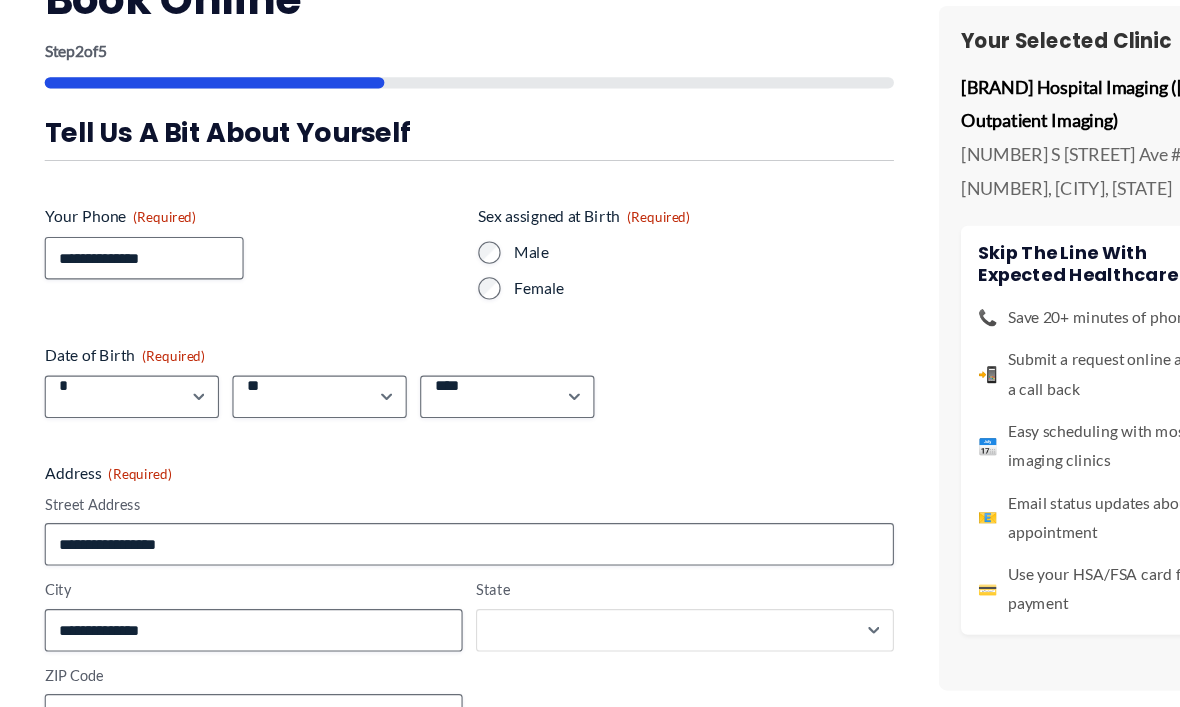 select on "**********" 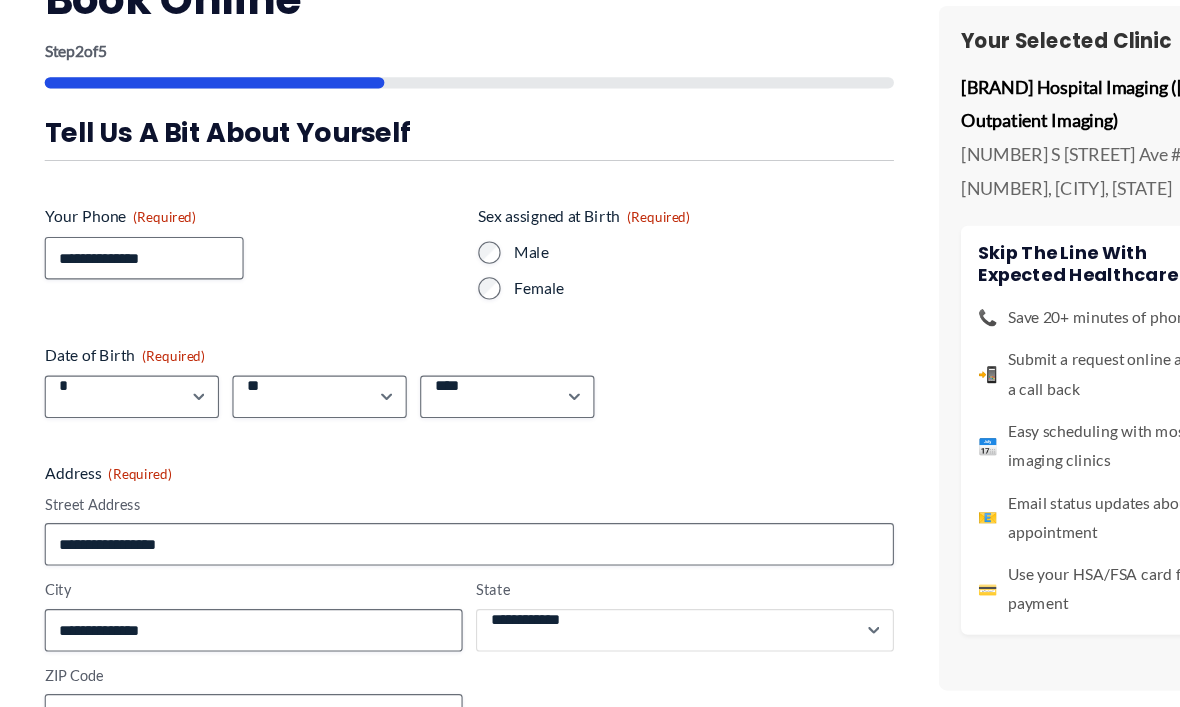 scroll, scrollTop: 961, scrollLeft: 0, axis: vertical 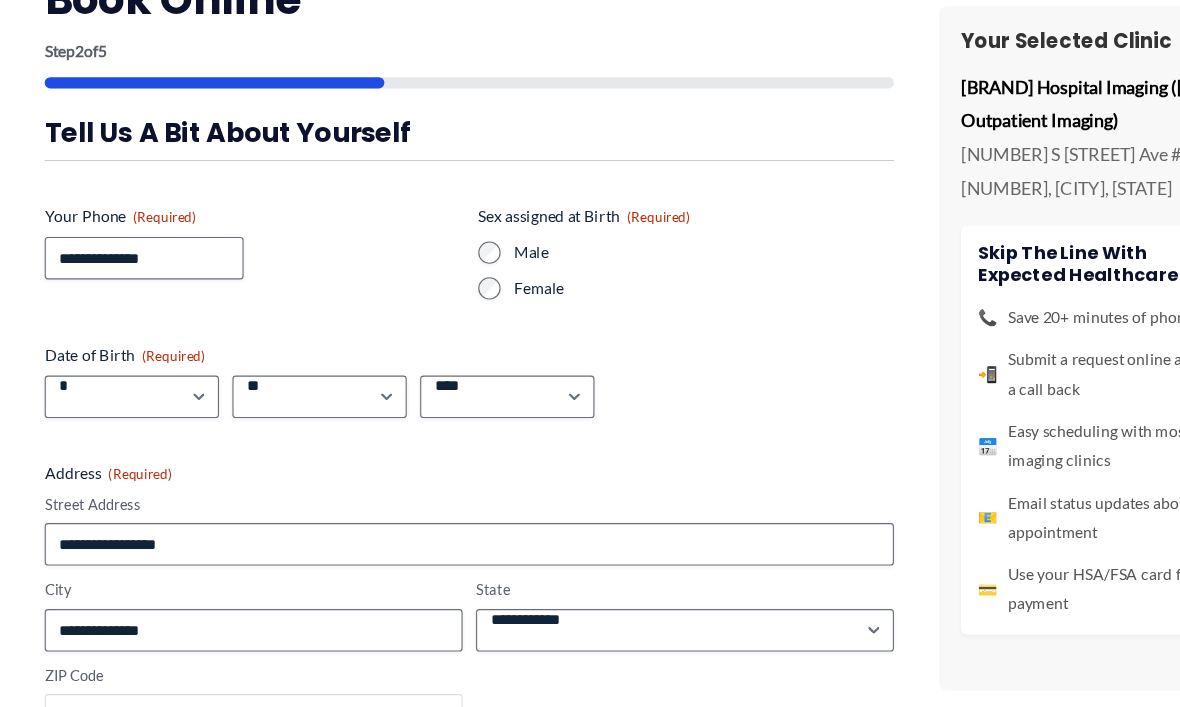 click on "ZIP Code" at bounding box center [227, 655] 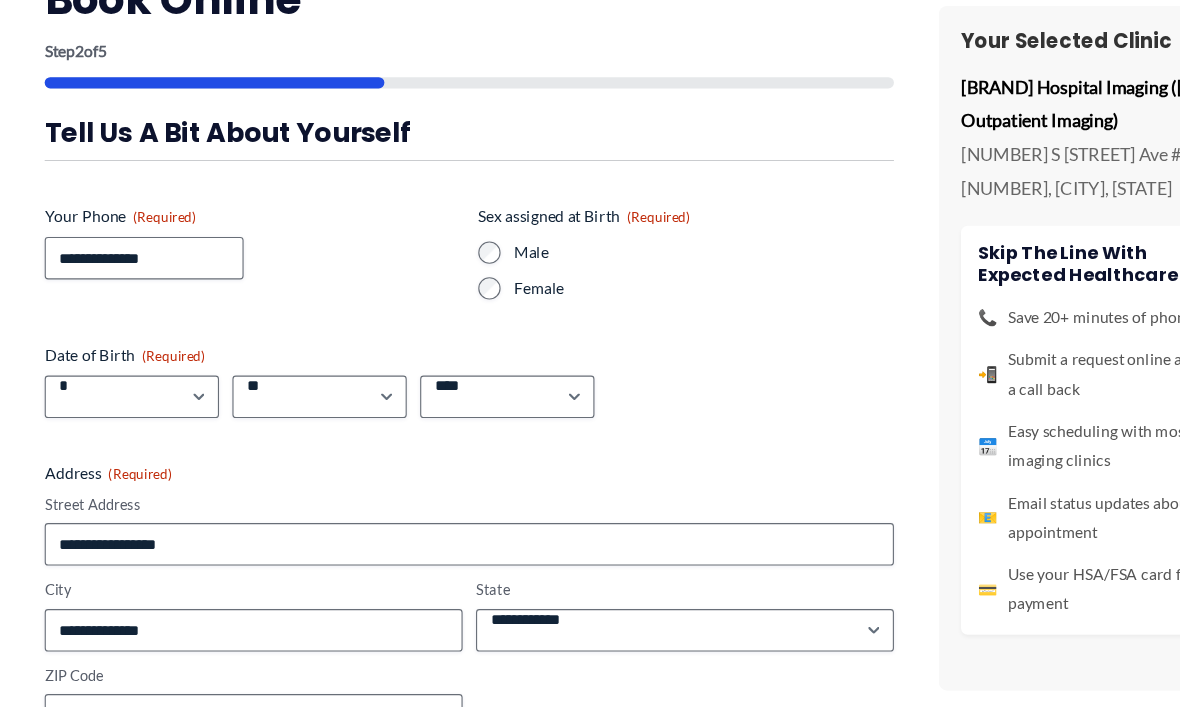 scroll, scrollTop: 2310, scrollLeft: 0, axis: vertical 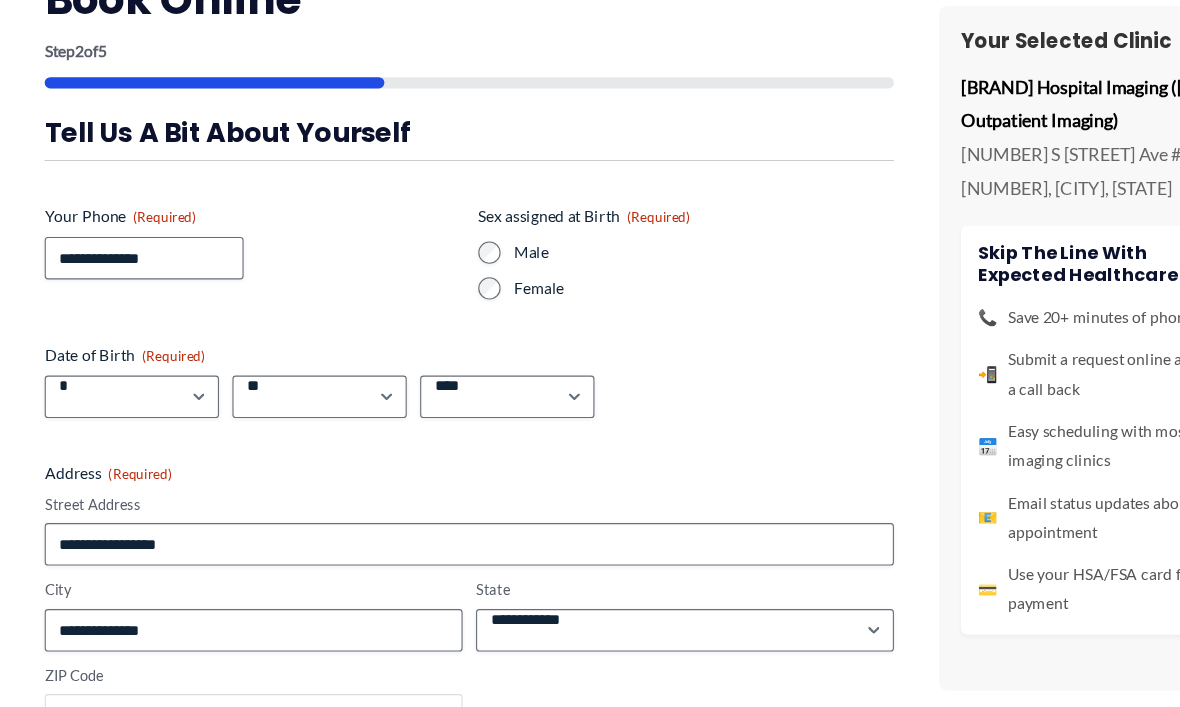 type on "*****" 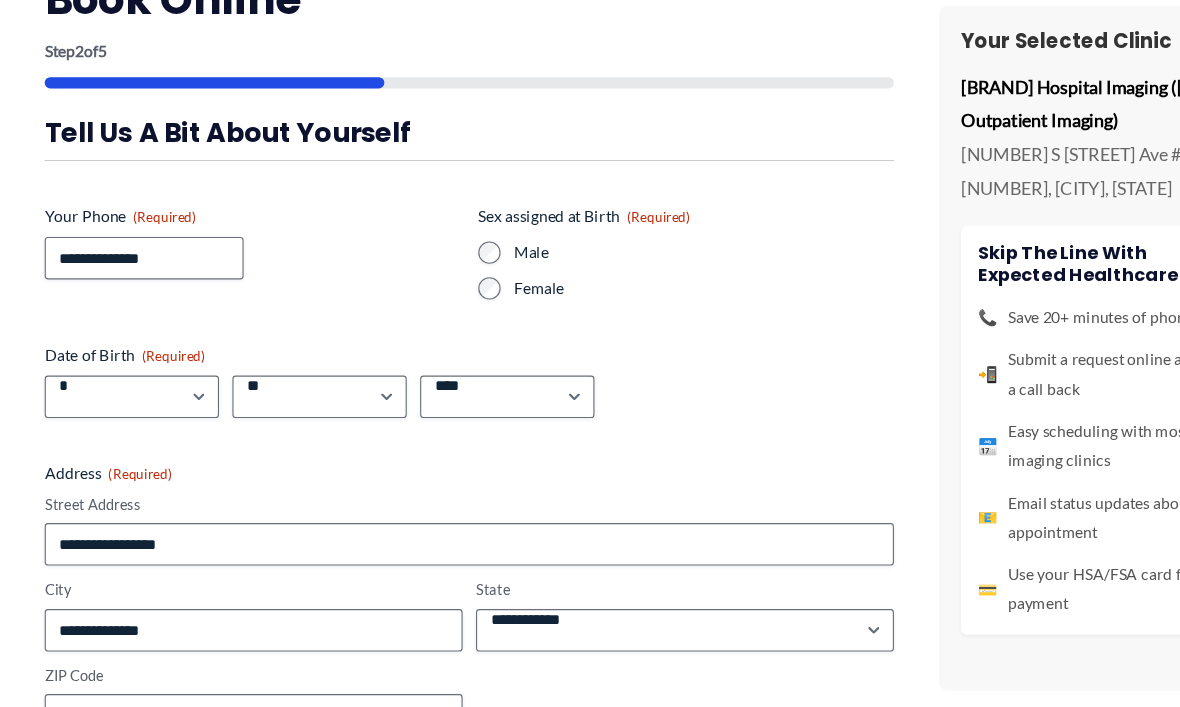 click on "****" at bounding box center (152, 717) 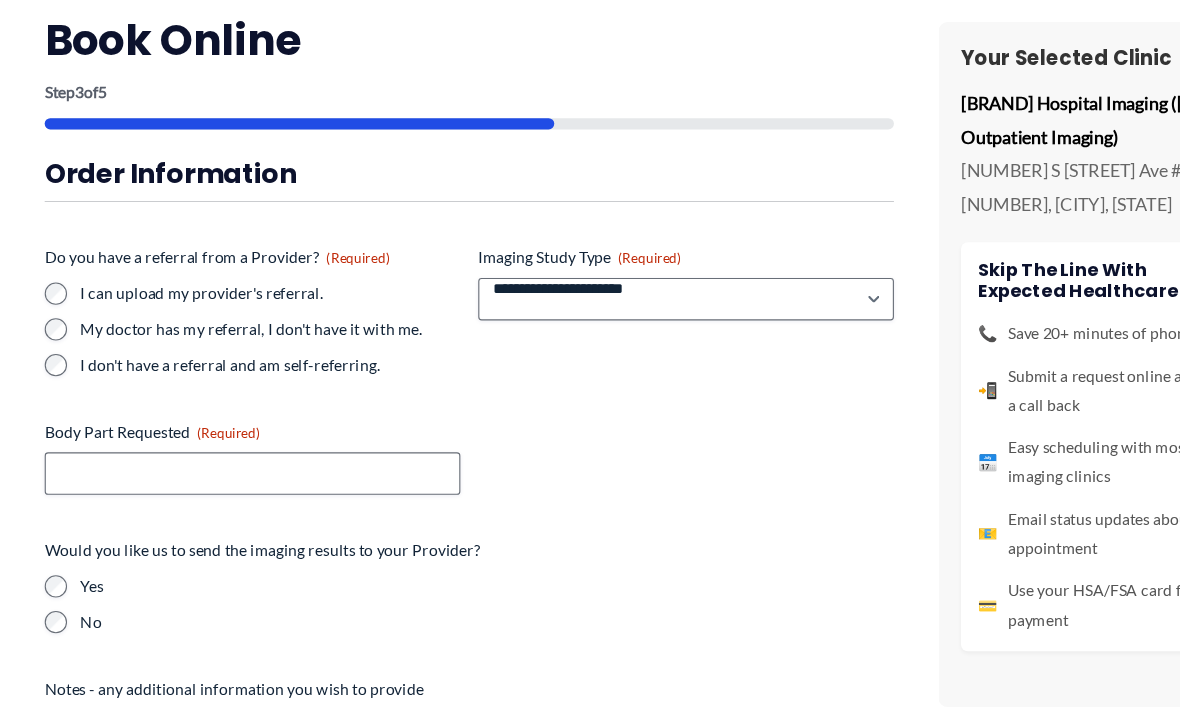 scroll, scrollTop: 2220, scrollLeft: 0, axis: vertical 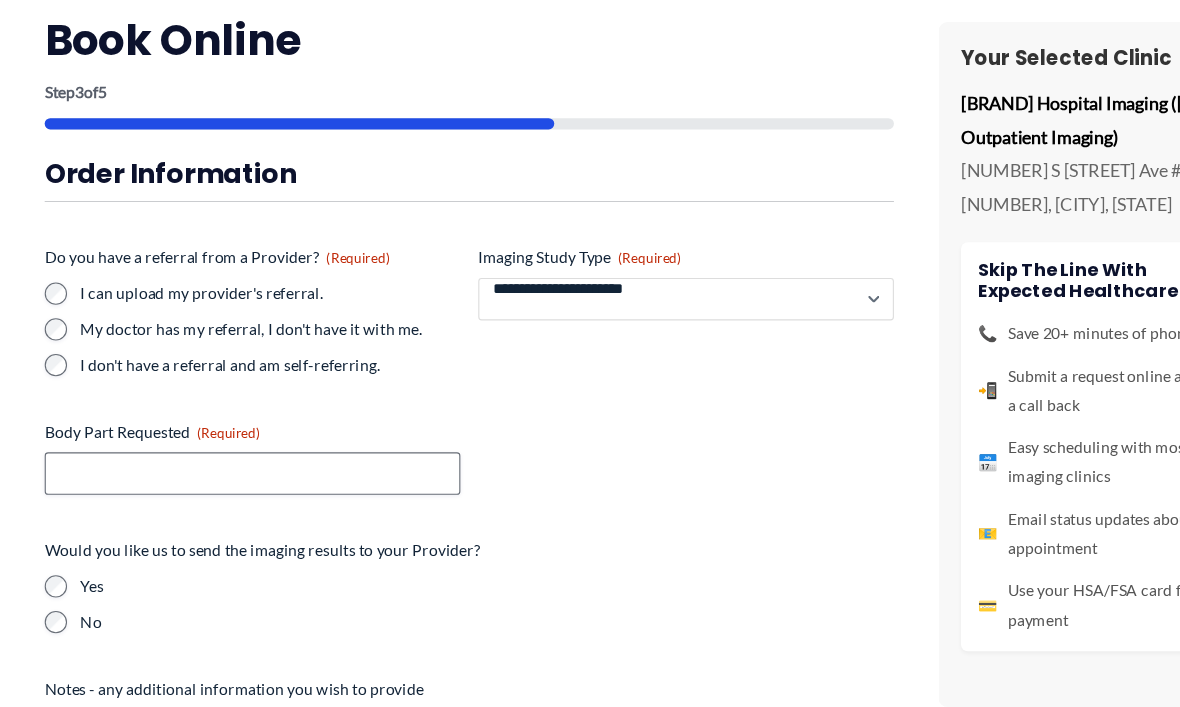 click on "**********" at bounding box center [614, 268] 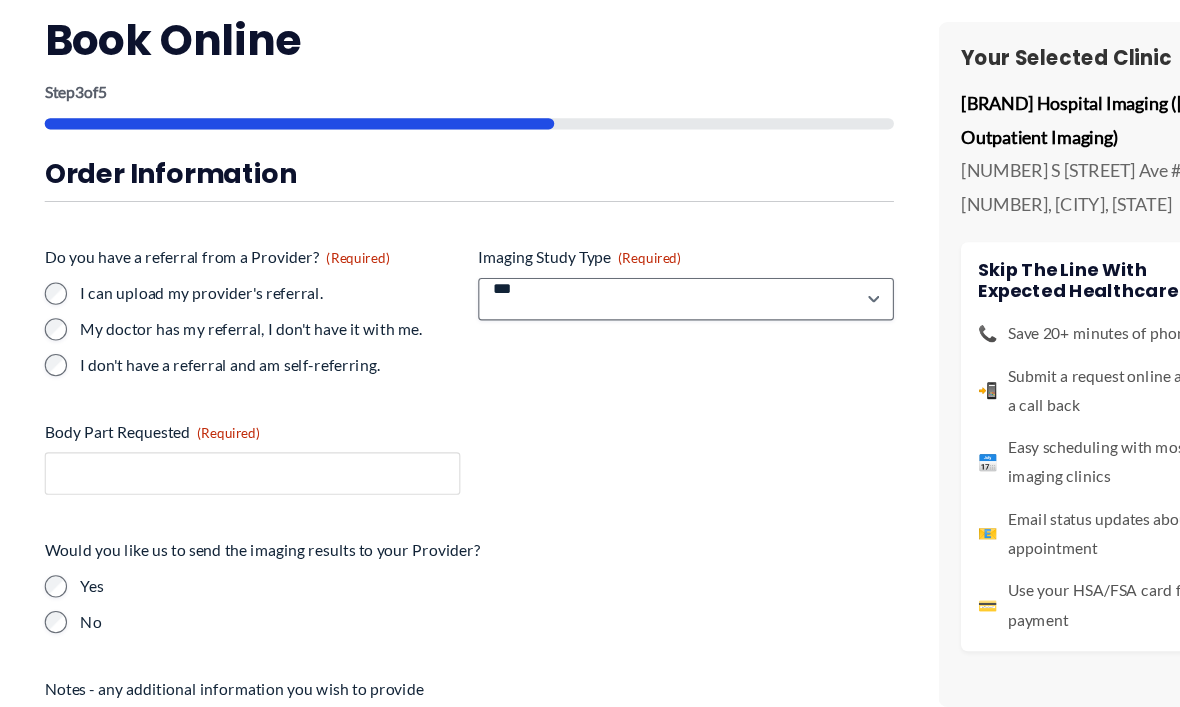 click on "Body Part Requested (Required)" at bounding box center (226, 424) 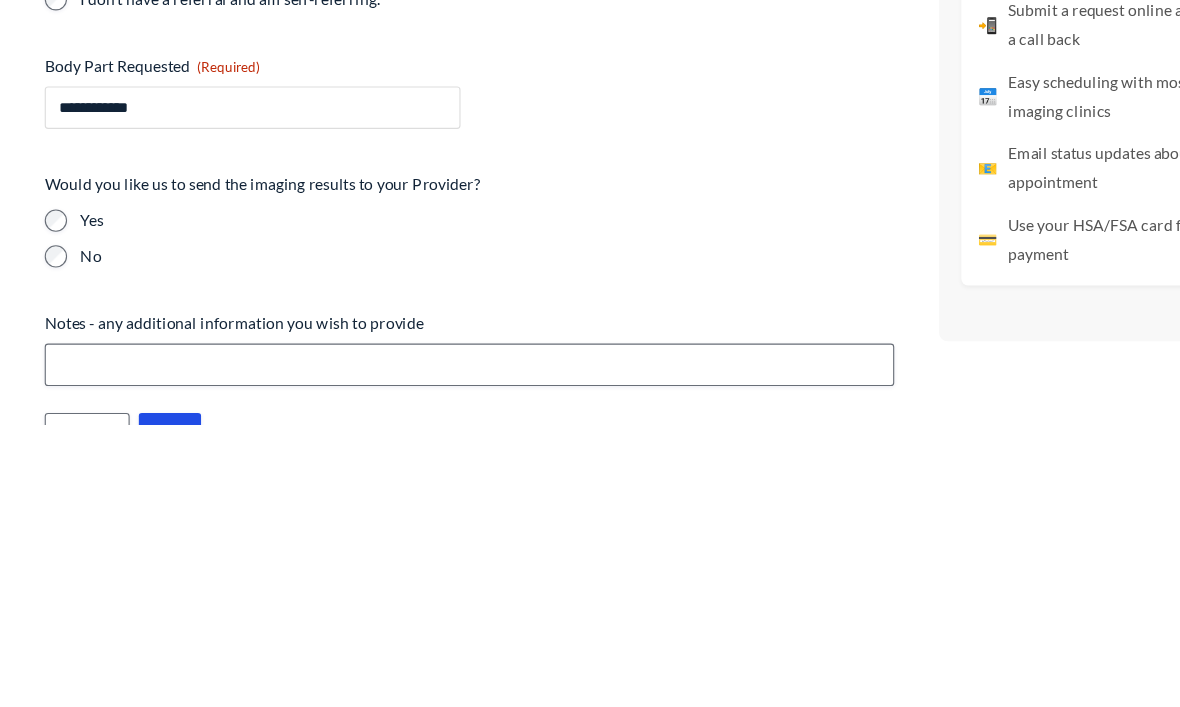 type on "**********" 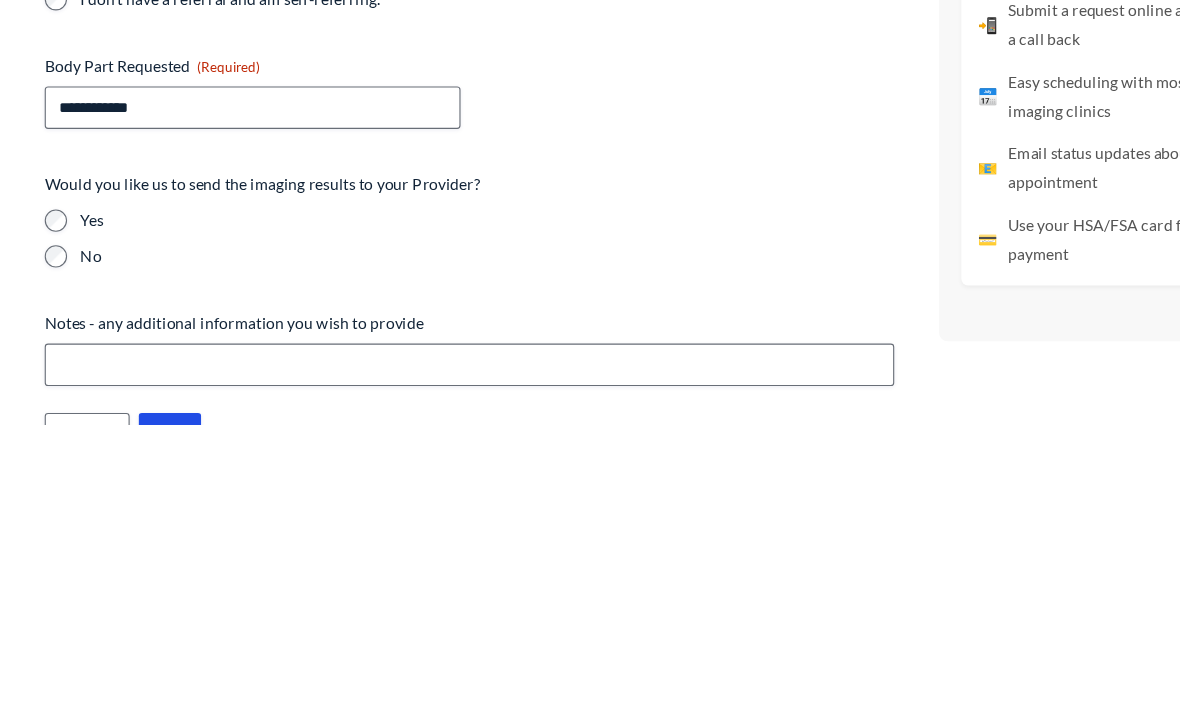 scroll, scrollTop: 2310, scrollLeft: 0, axis: vertical 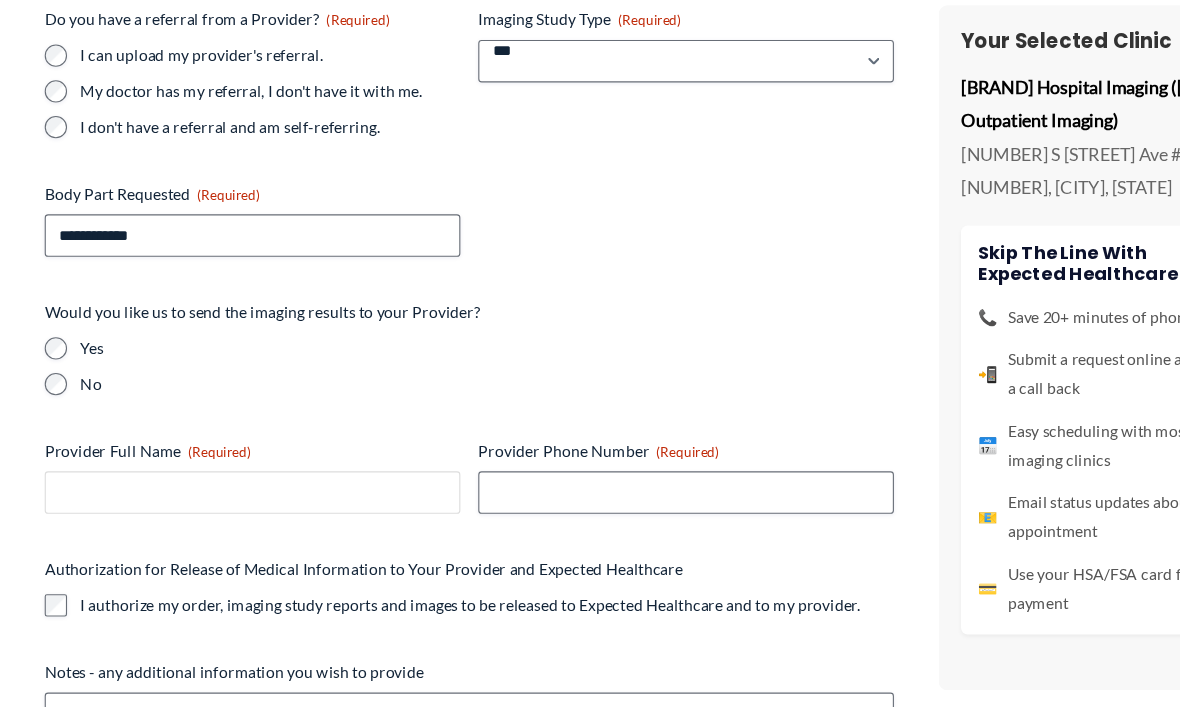 click on "[PROVIDER] Full Name (Required)" at bounding box center [226, 456] 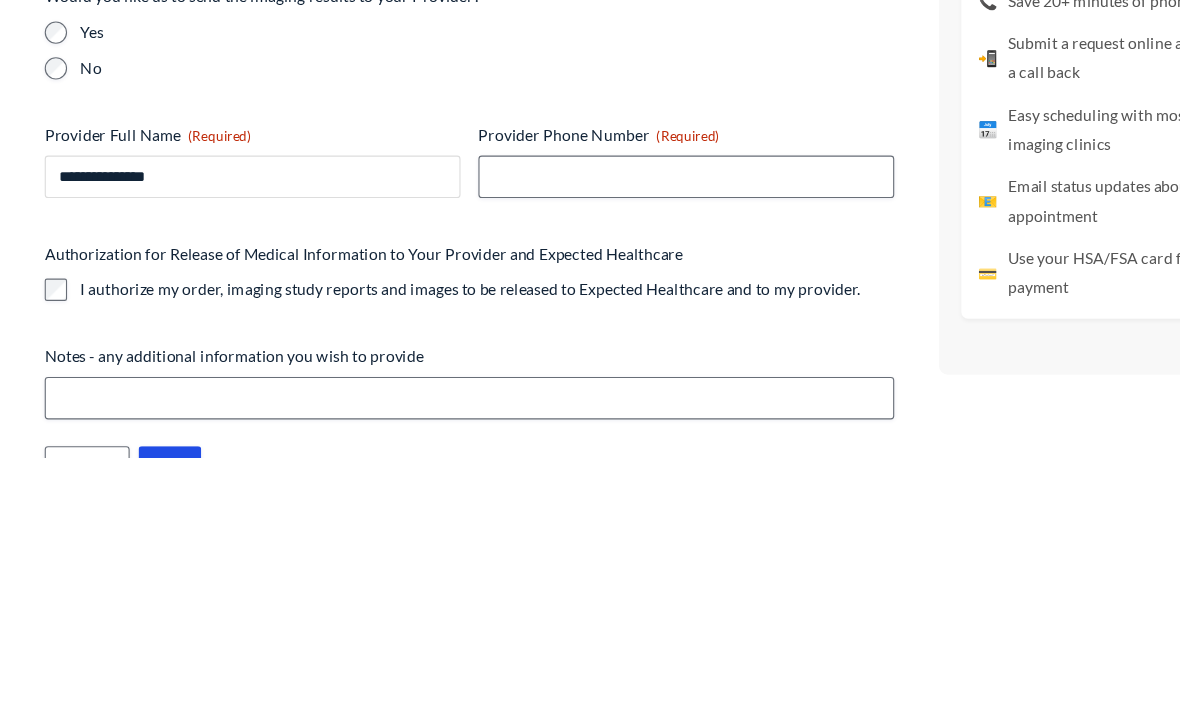 type on "**********" 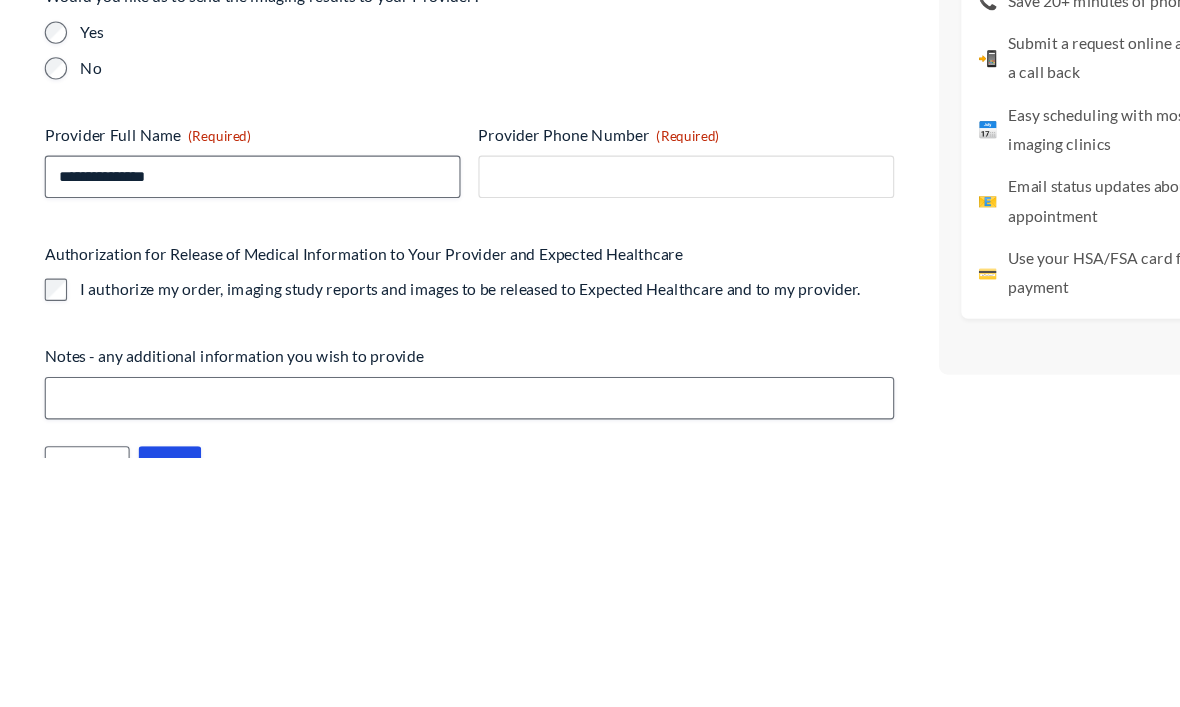 click on "[PROVIDER] Phone Number (Required)" at bounding box center (614, 456) 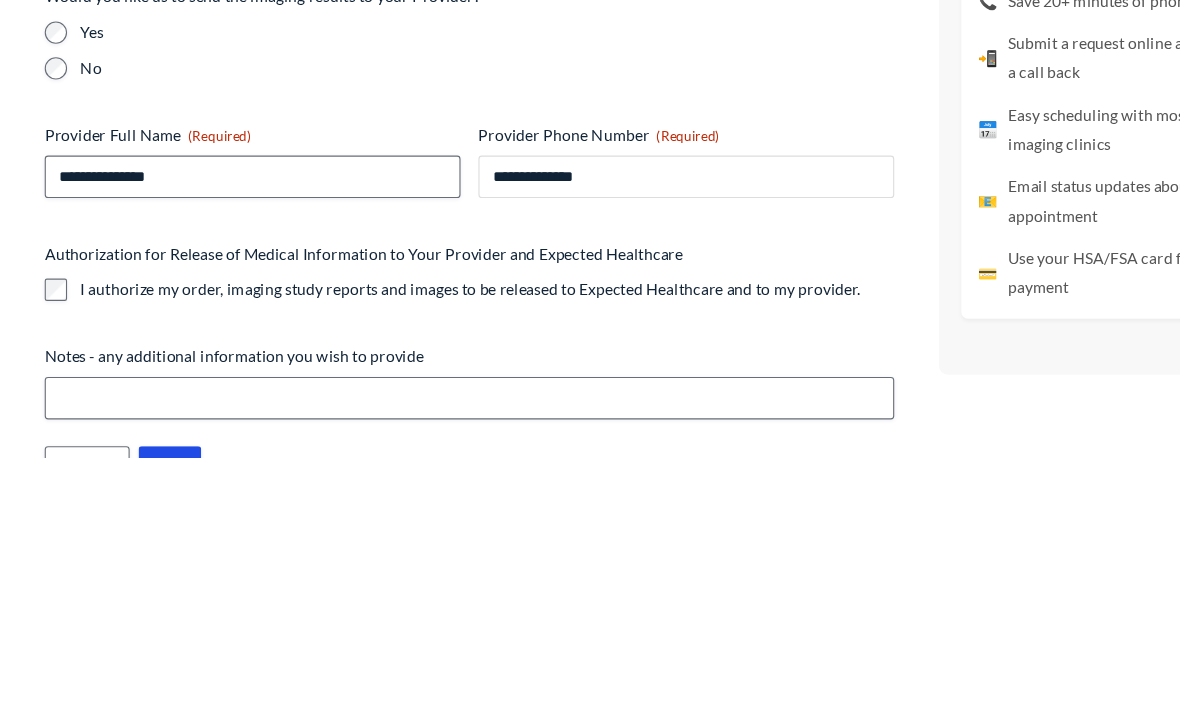 type on "**********" 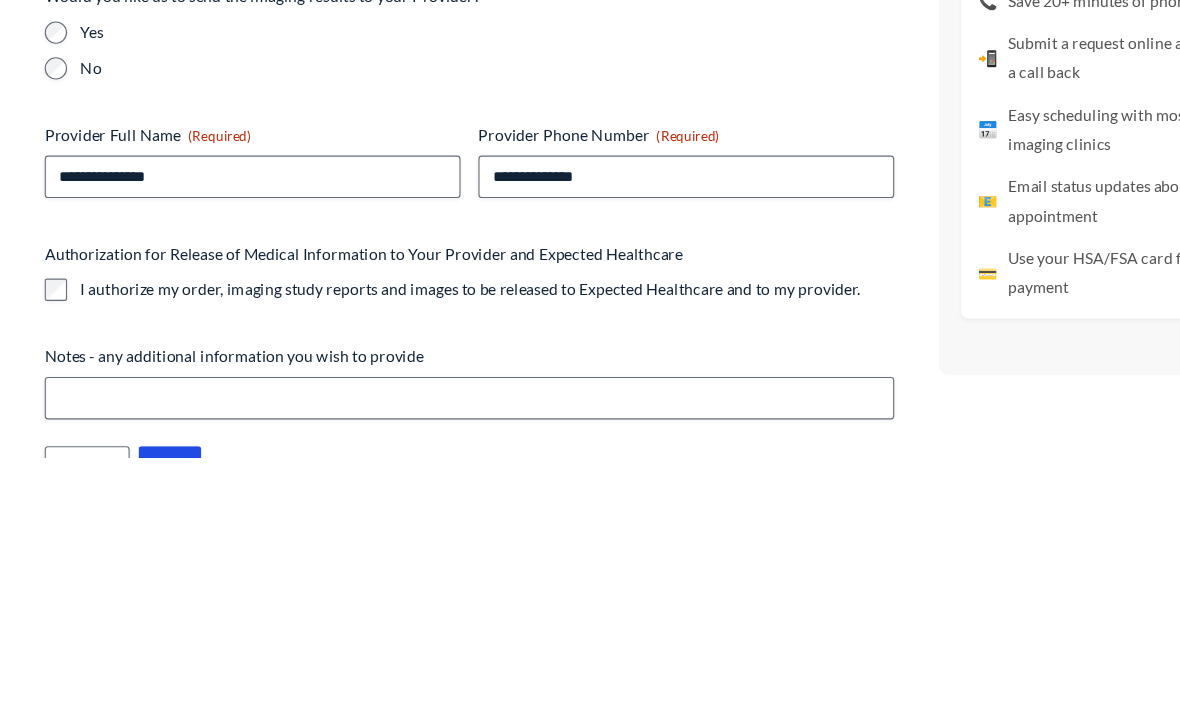 click on "I authorize my order, imaging study reports and images to be released to Expected Healthcare and to my provider." at bounding box center [405, 557] 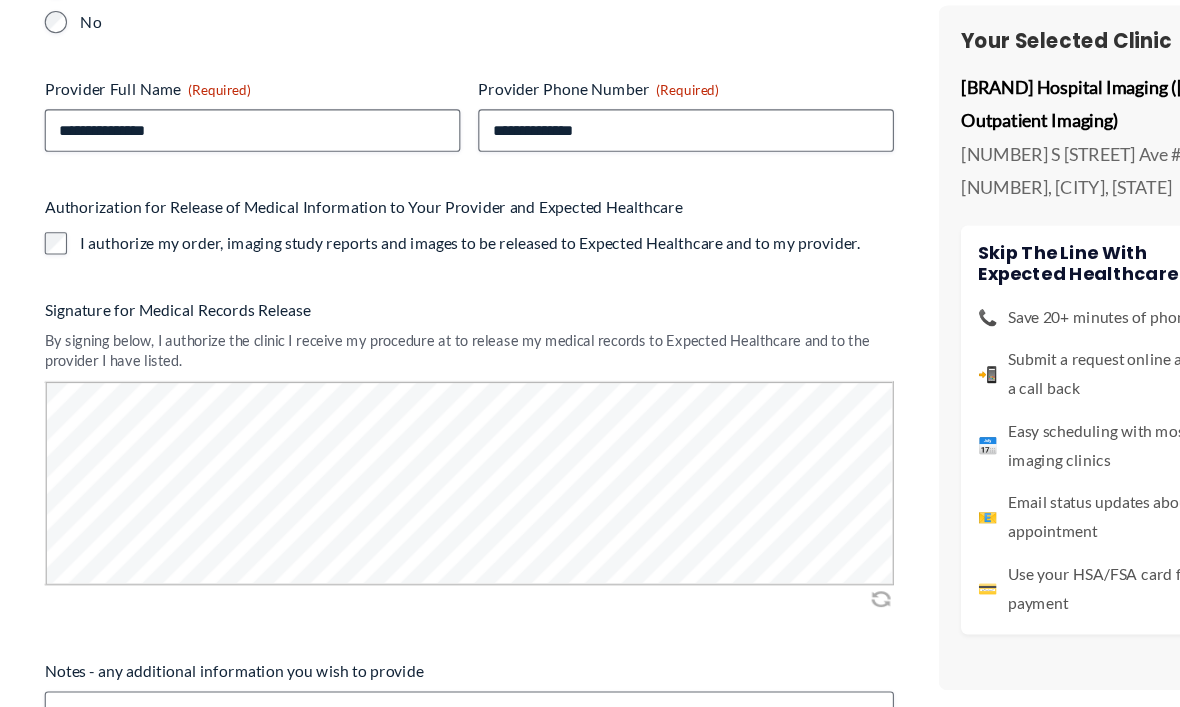 scroll, scrollTop: 569, scrollLeft: 0, axis: vertical 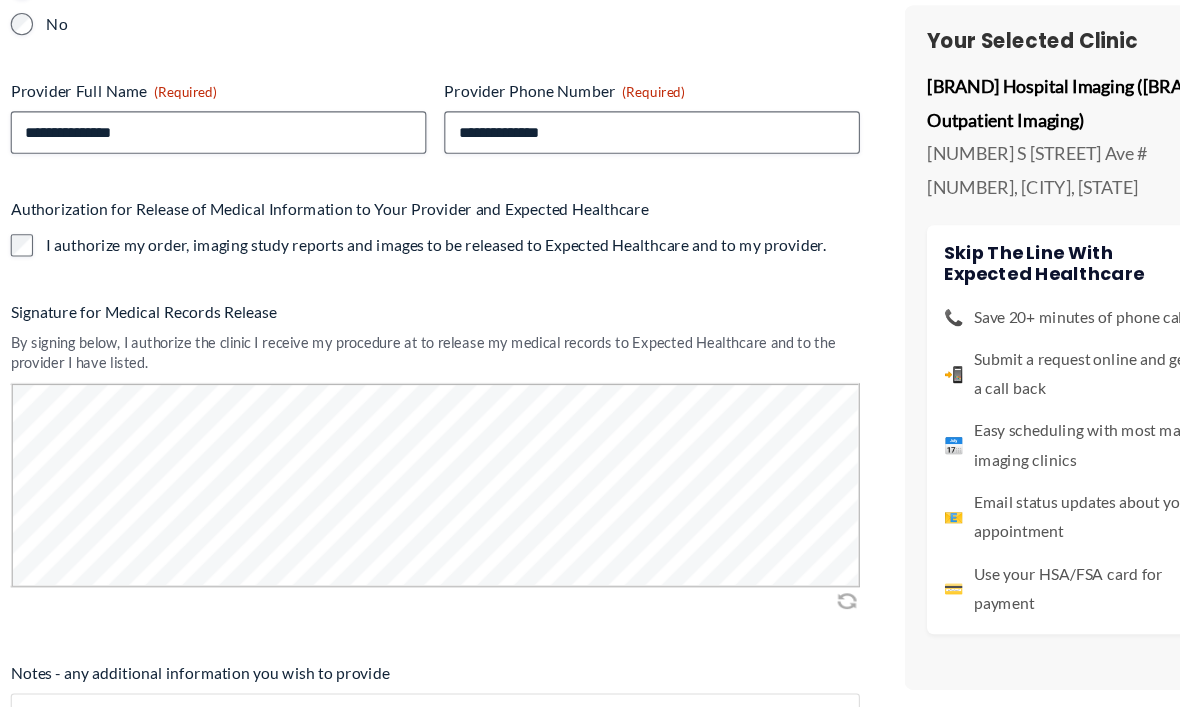 click on "Notes - any additional information you wish to provide" at bounding box center [420, 655] 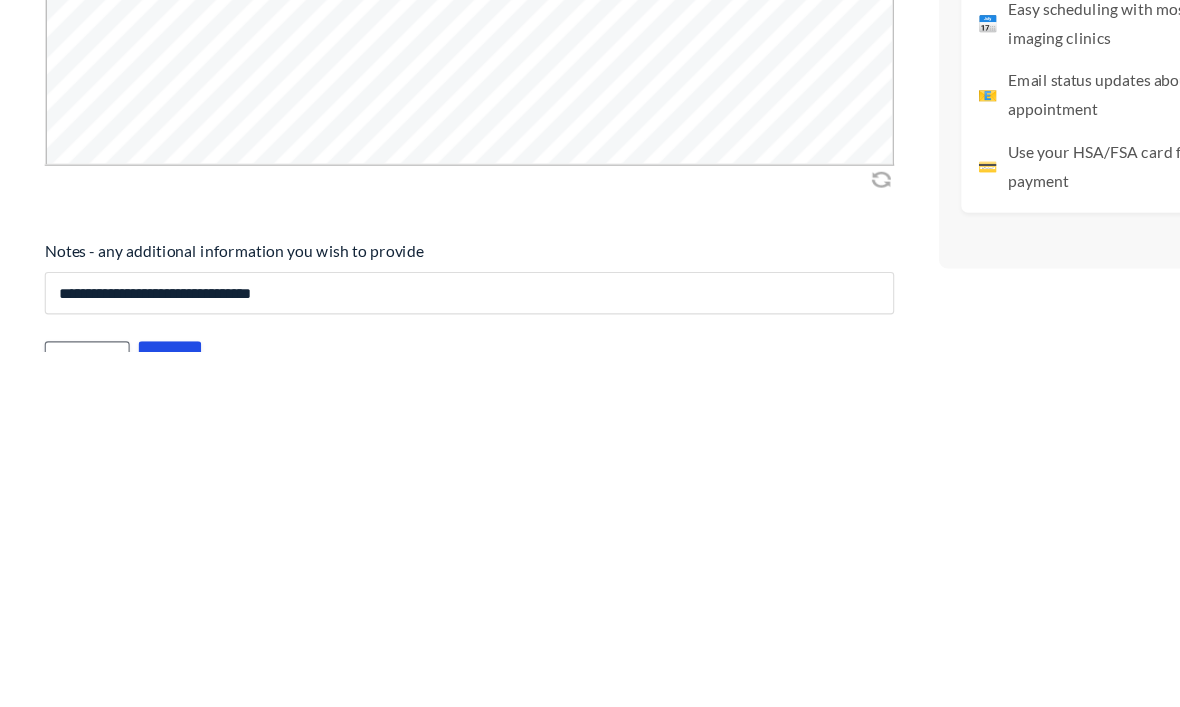 scroll, scrollTop: 2310, scrollLeft: 0, axis: vertical 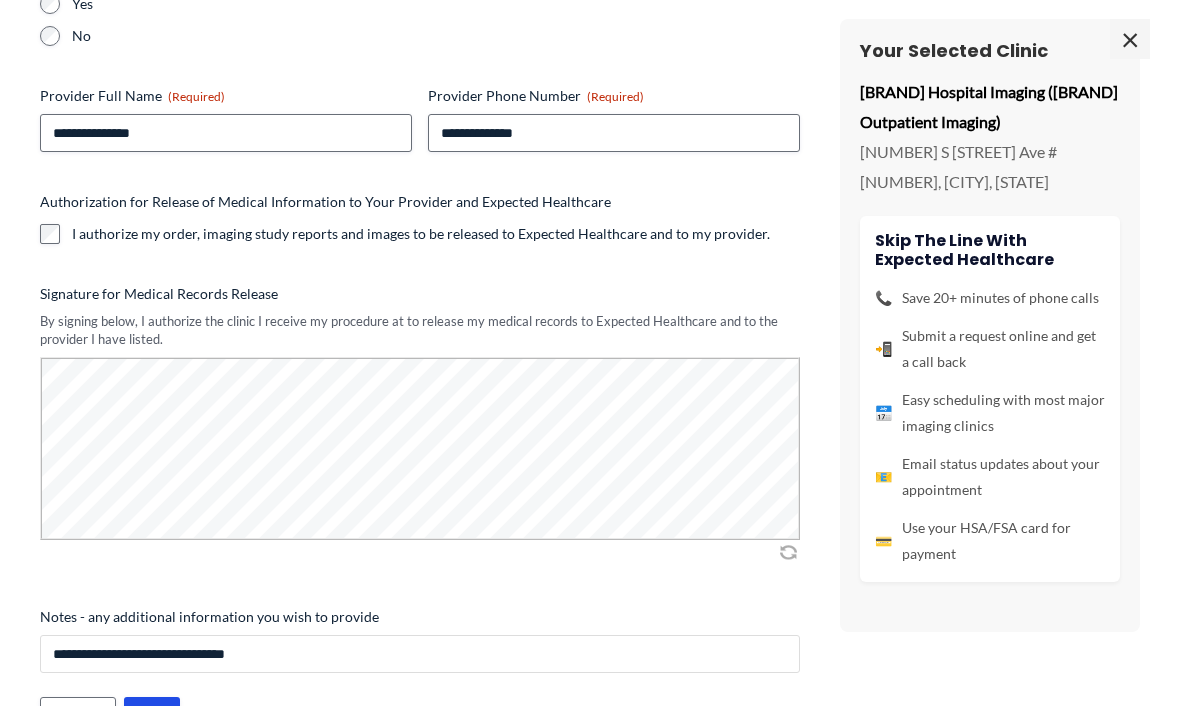 type on "**********" 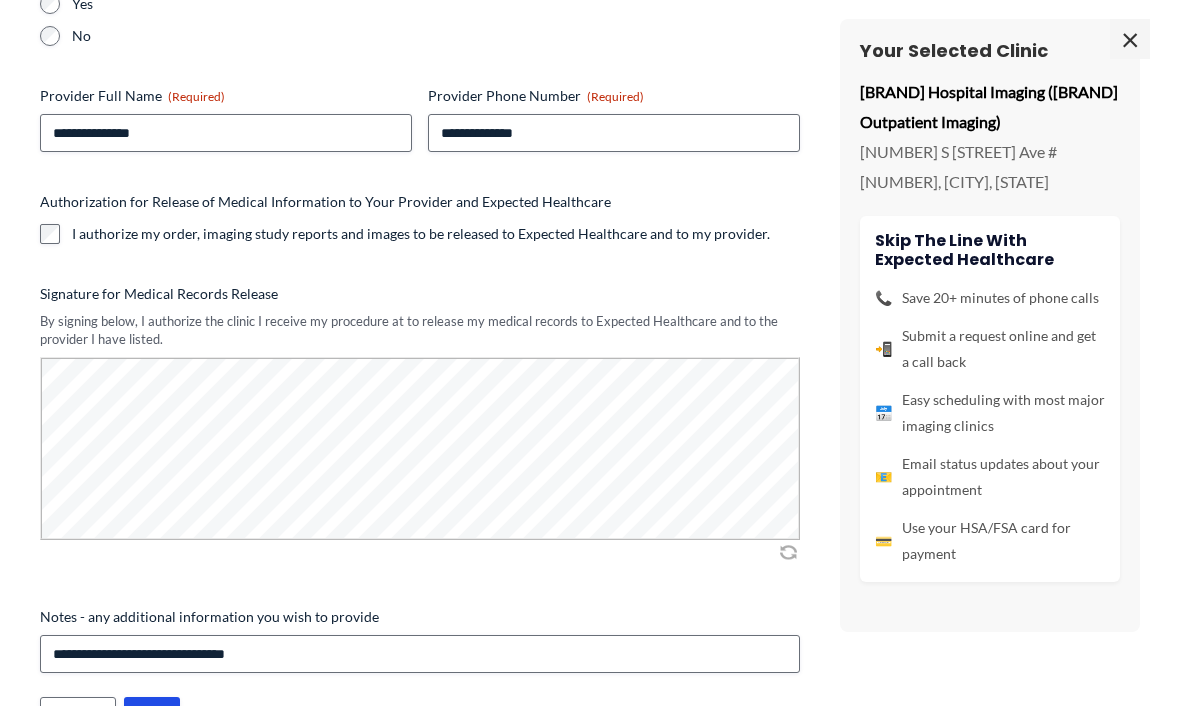 click on "****" at bounding box center (152, 717) 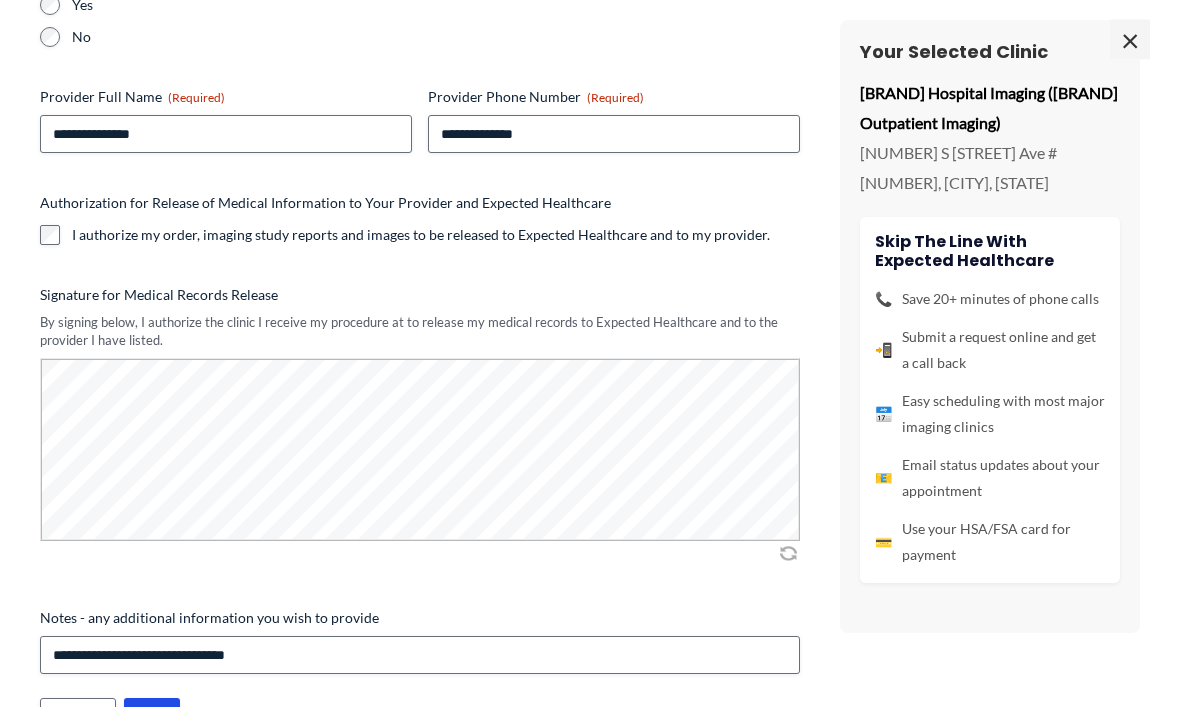 scroll, scrollTop: 2182, scrollLeft: 0, axis: vertical 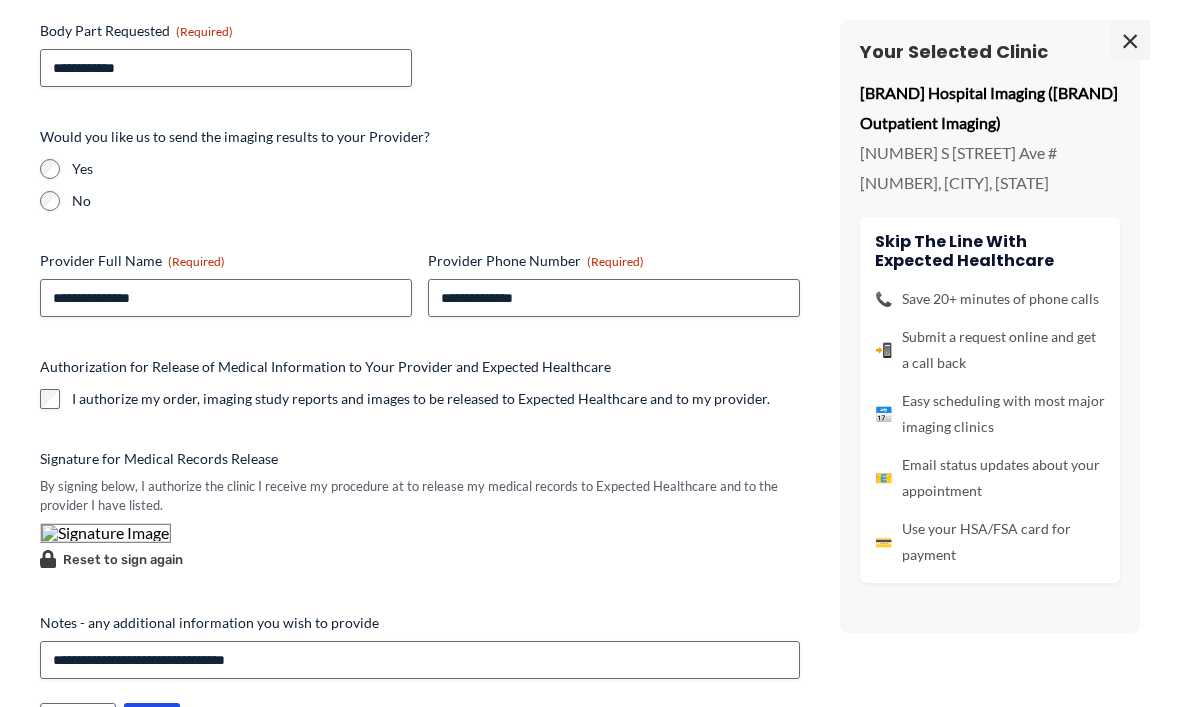 click on "Reset to sign again" at bounding box center [111, 560] 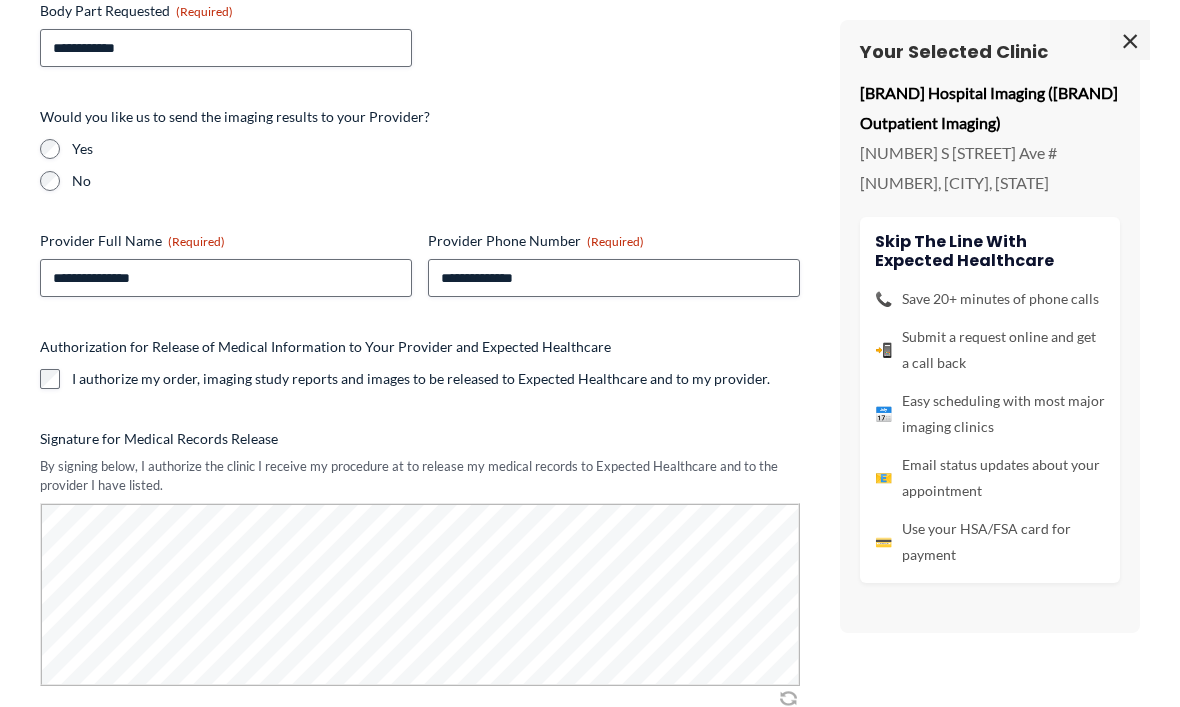 scroll, scrollTop: 558, scrollLeft: 0, axis: vertical 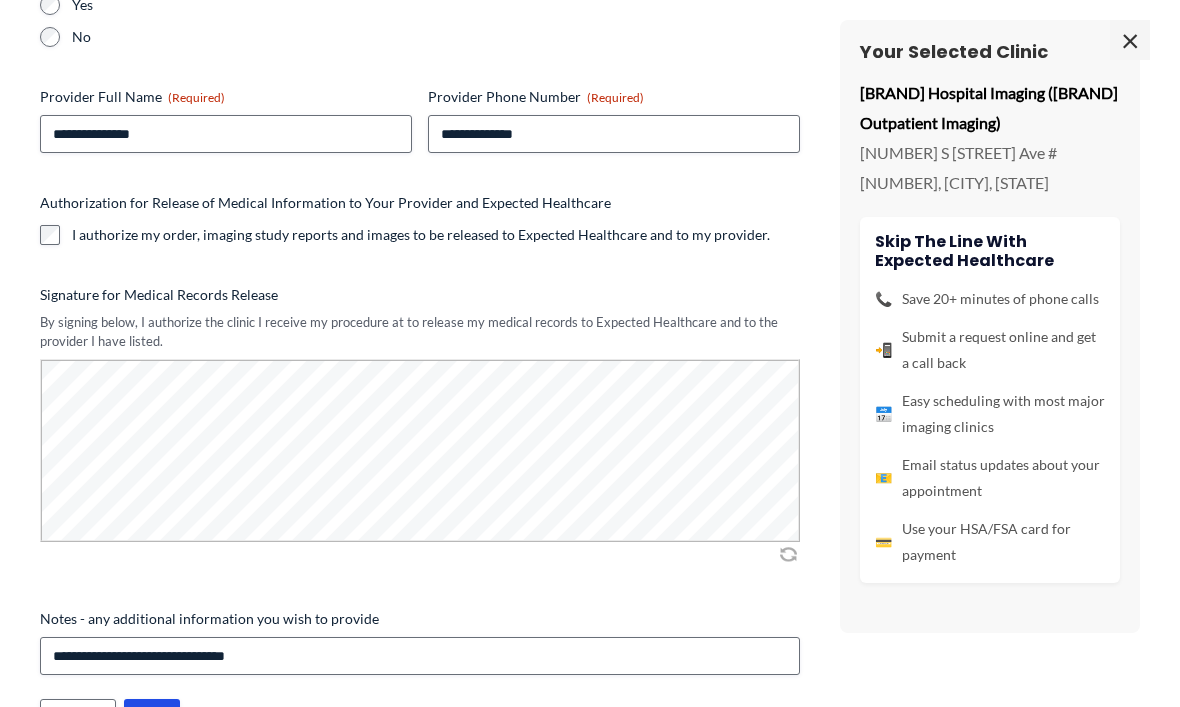 click on "****" at bounding box center (152, 718) 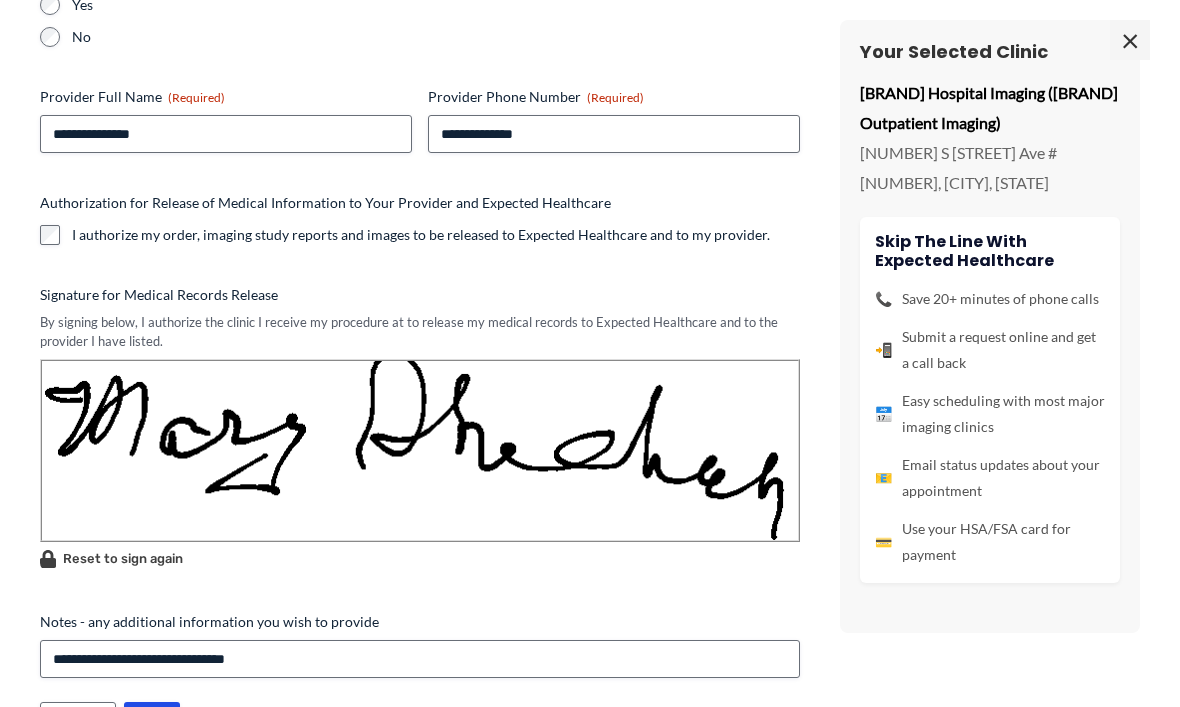scroll, scrollTop: 0, scrollLeft: 0, axis: both 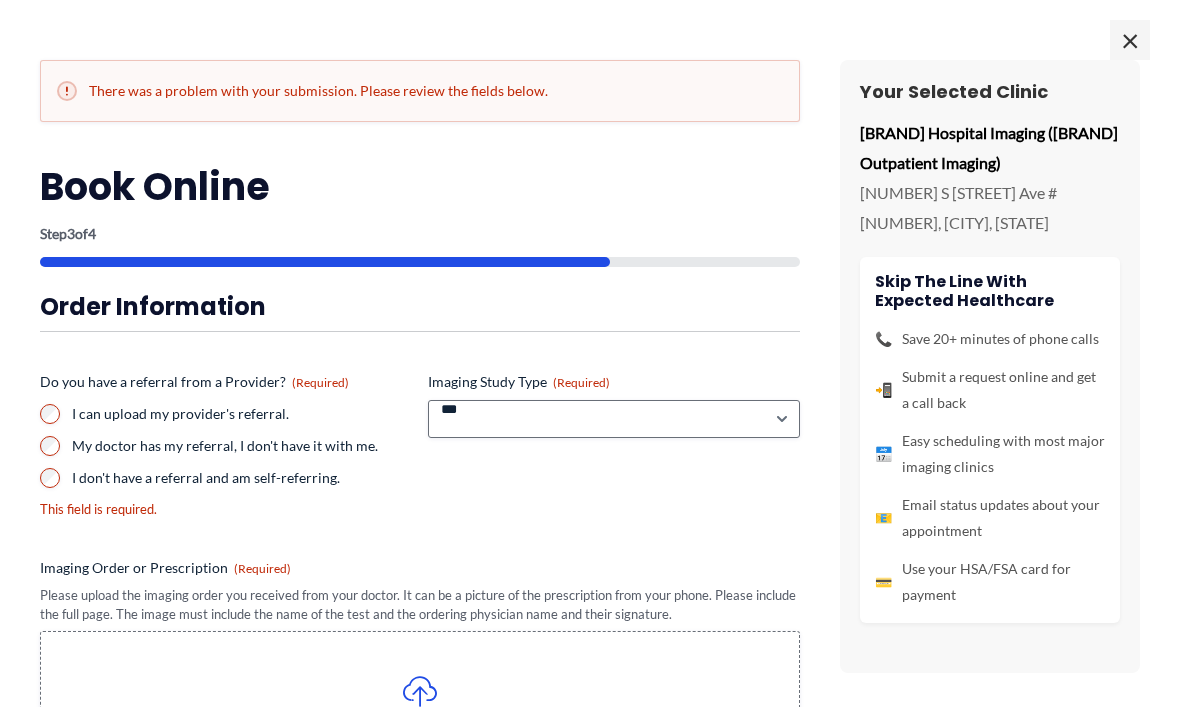 click on "My doctor has my referral, I don't have it with me." at bounding box center (226, 446) 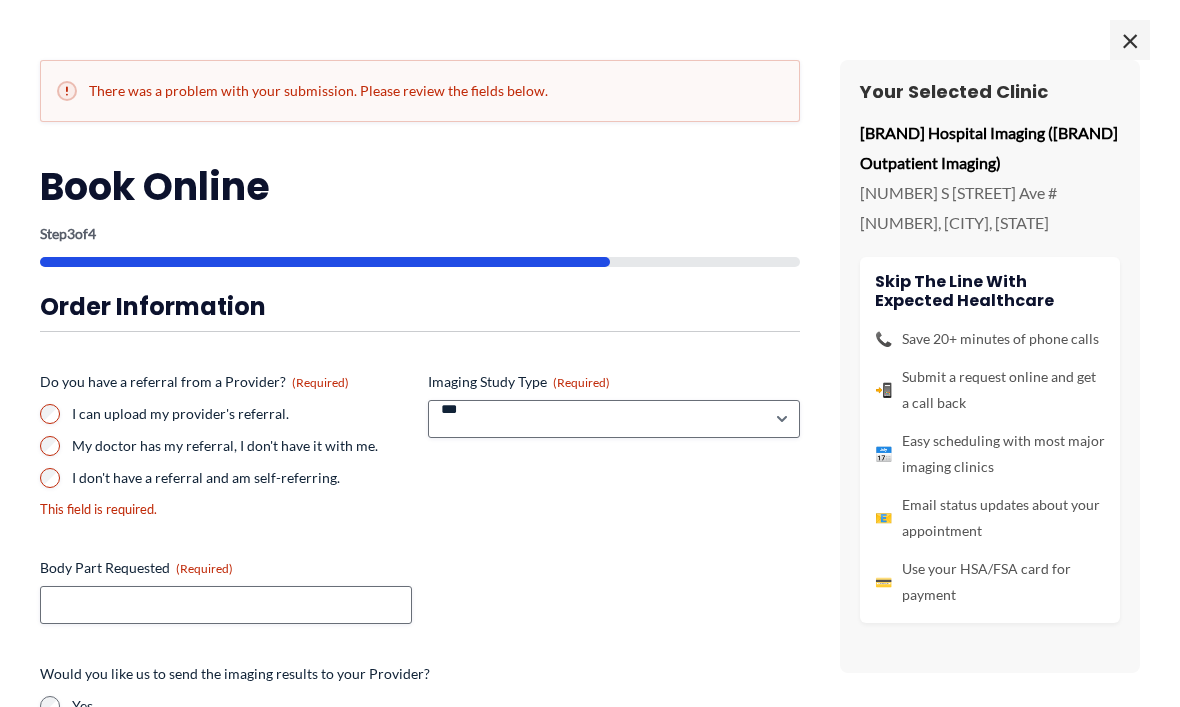 scroll, scrollTop: 0, scrollLeft: 0, axis: both 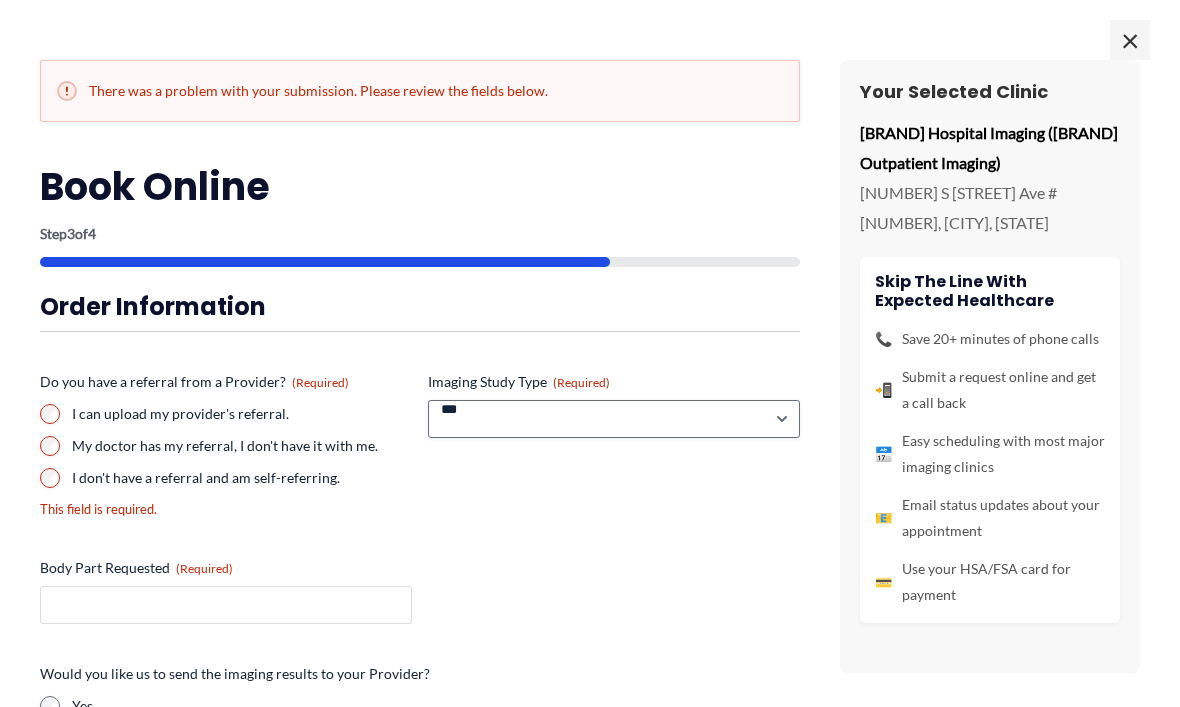 click on "Body Part Requested (Required)" at bounding box center [226, 605] 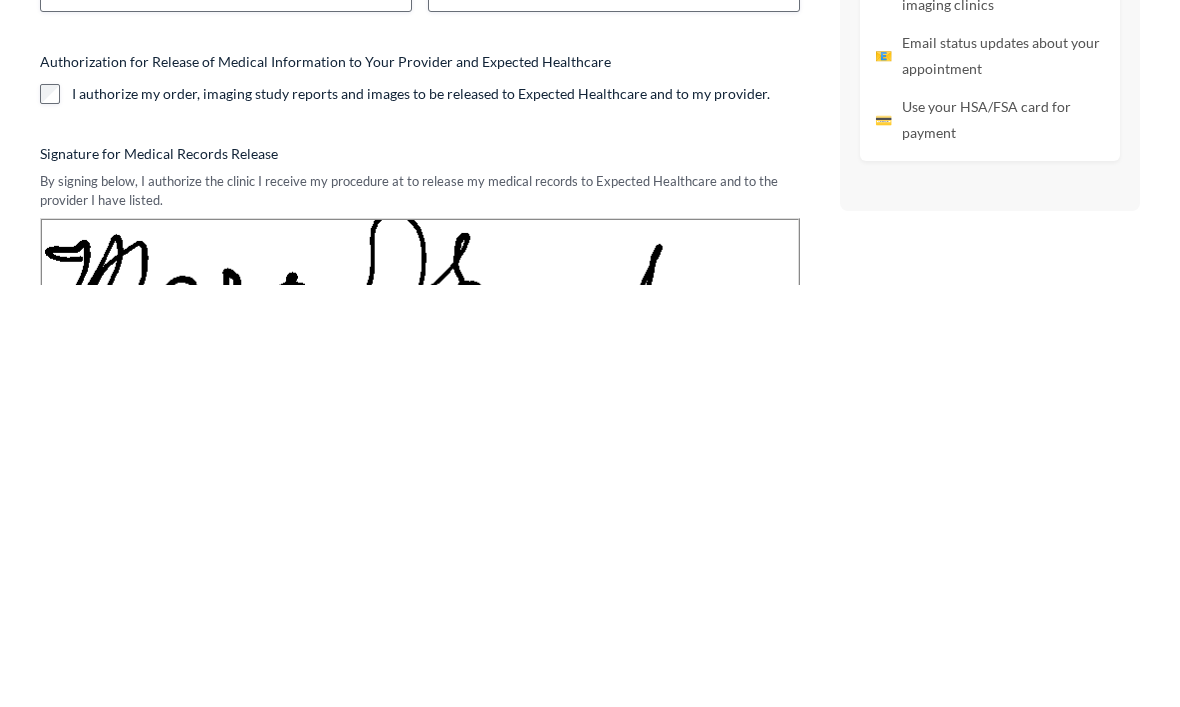 scroll, scrollTop: 421, scrollLeft: 0, axis: vertical 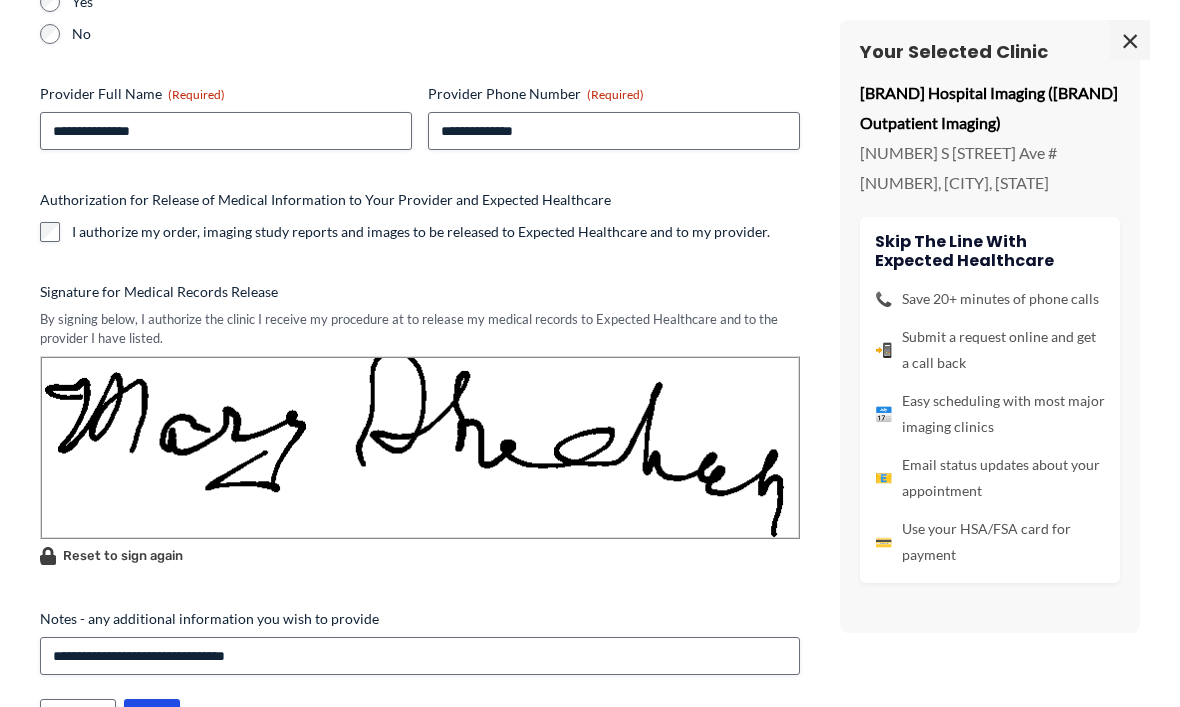 type on "**********" 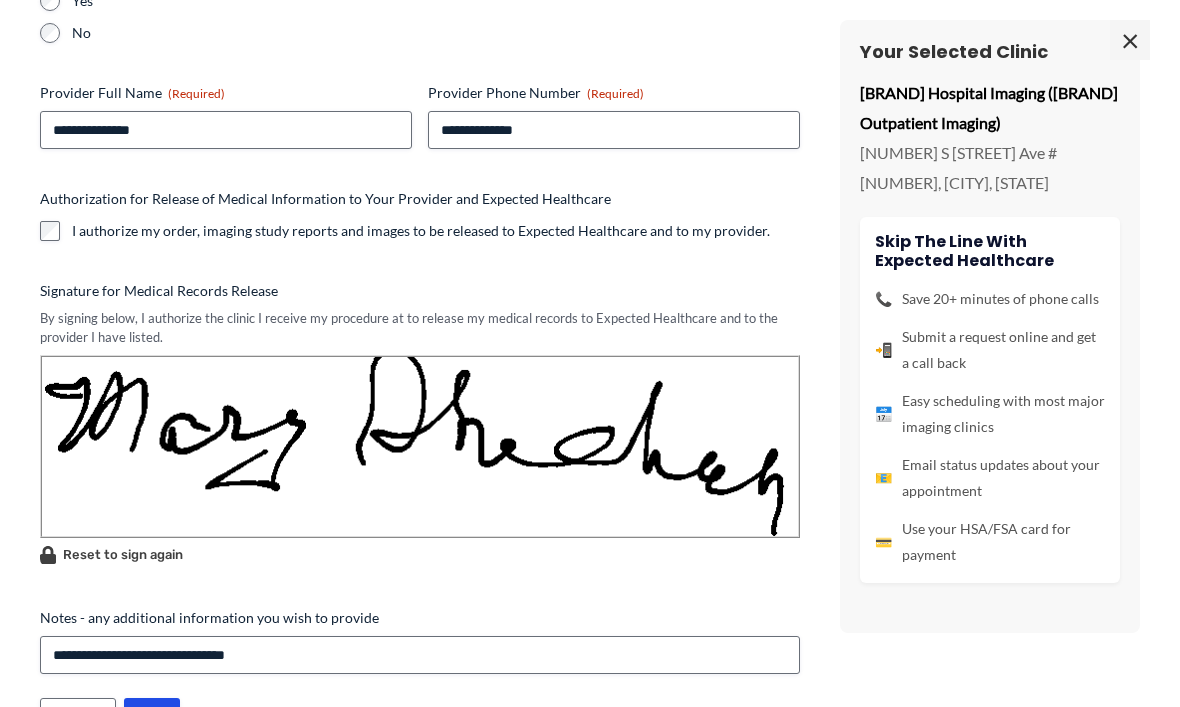 scroll, scrollTop: 704, scrollLeft: 0, axis: vertical 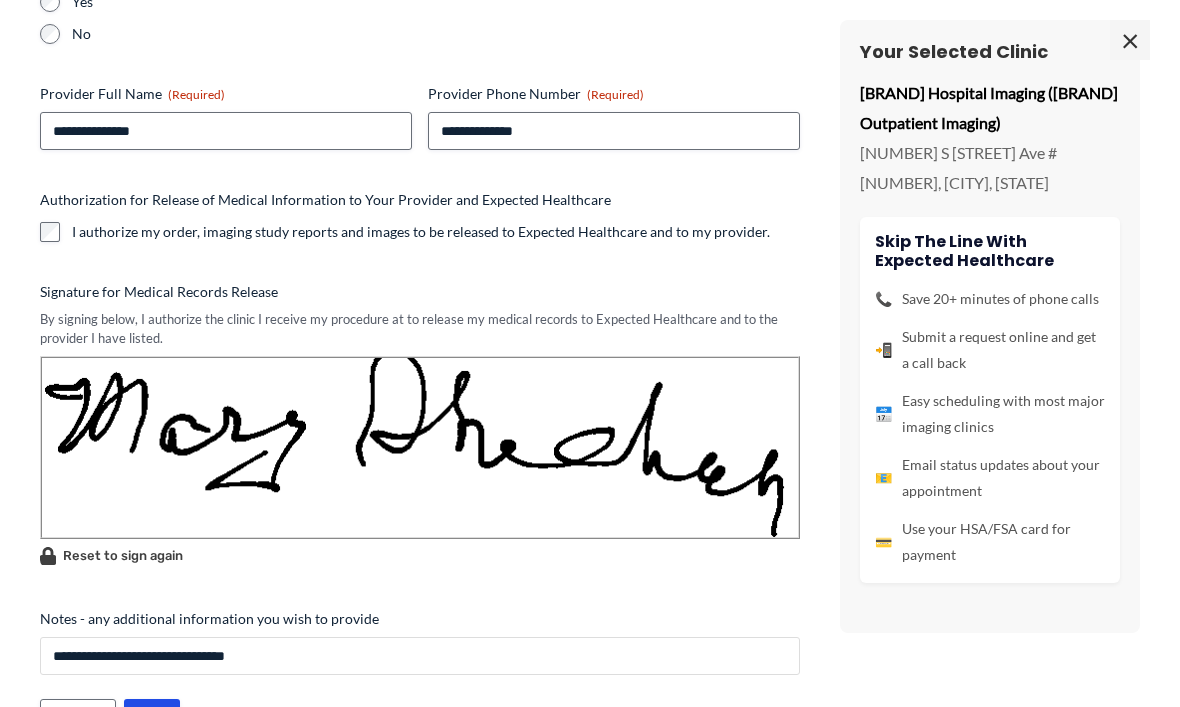 click on "**********" at bounding box center (420, 656) 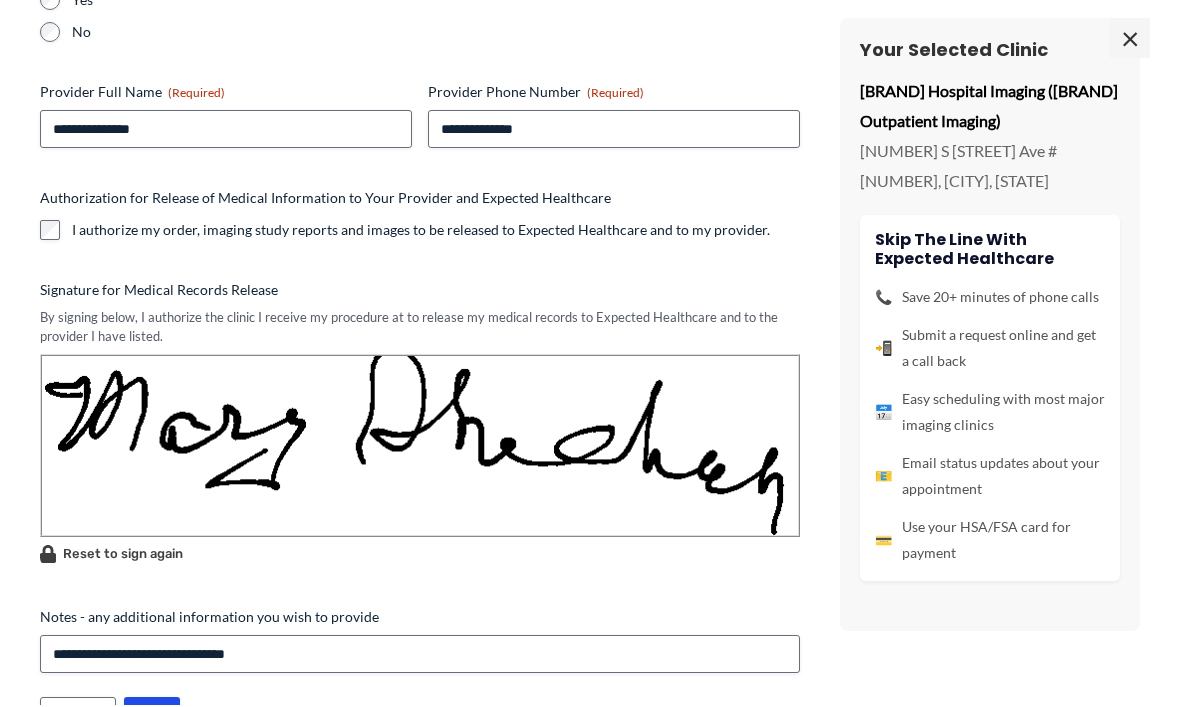 scroll, scrollTop: 2243, scrollLeft: 0, axis: vertical 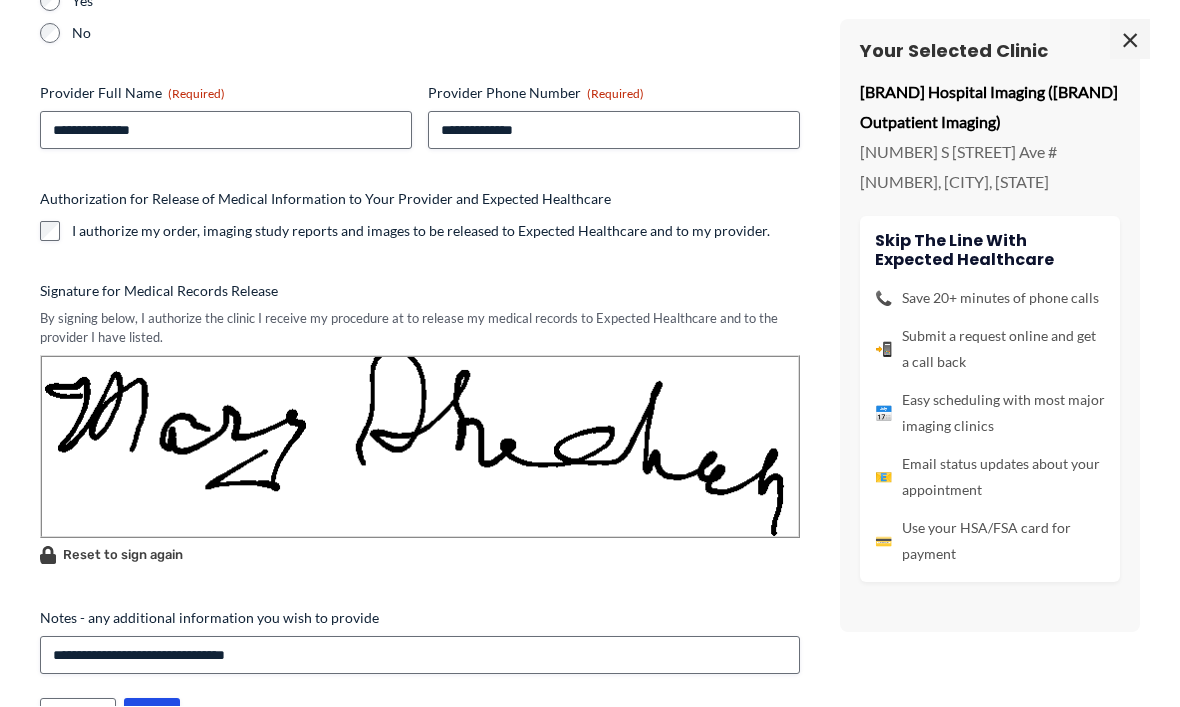 click on "****" at bounding box center [152, 718] 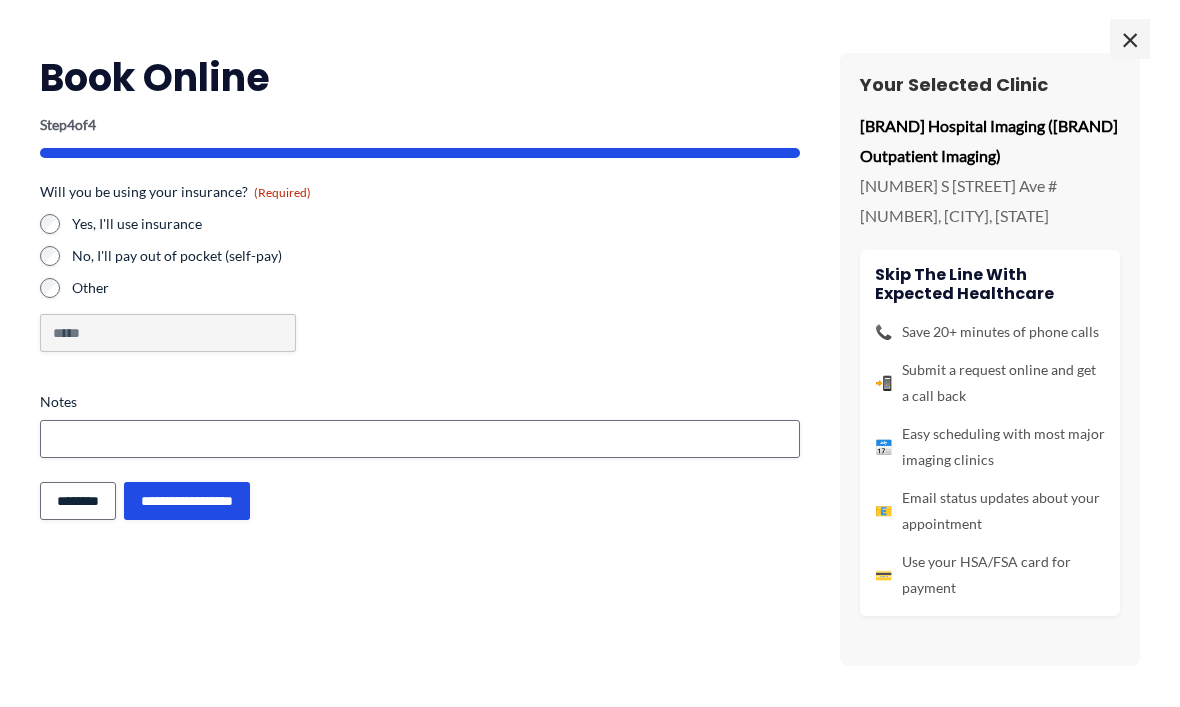 scroll, scrollTop: 0, scrollLeft: 0, axis: both 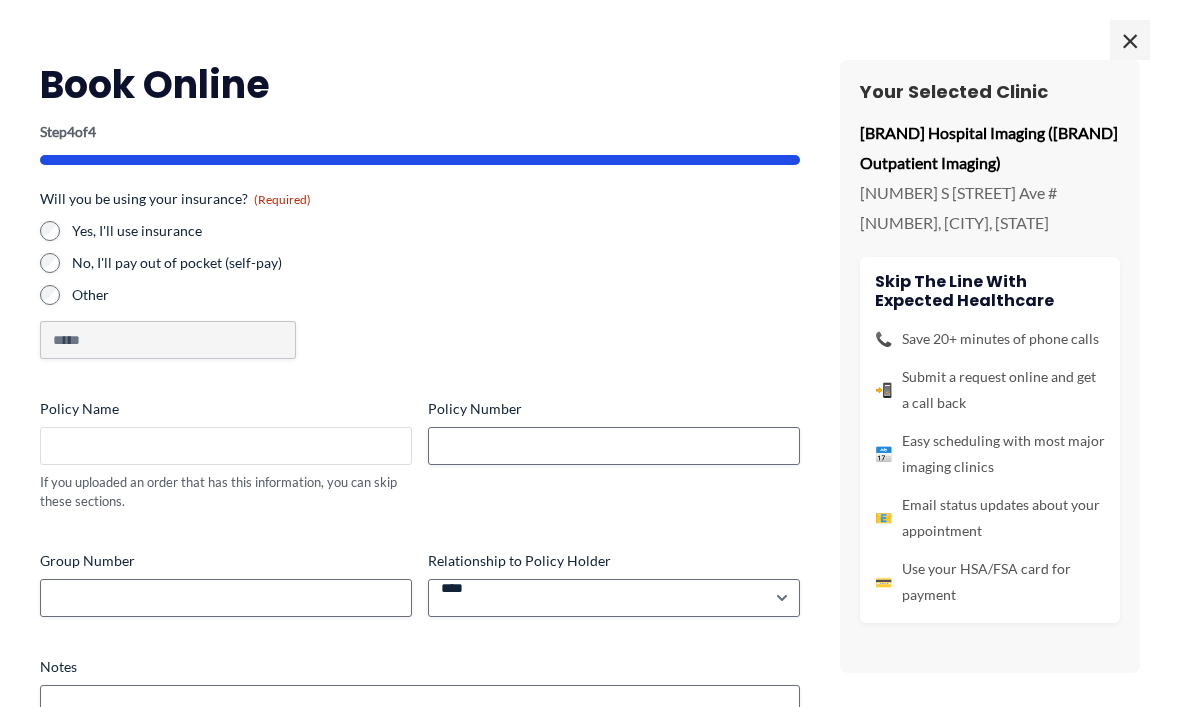 click on "Policy Name" at bounding box center [226, 446] 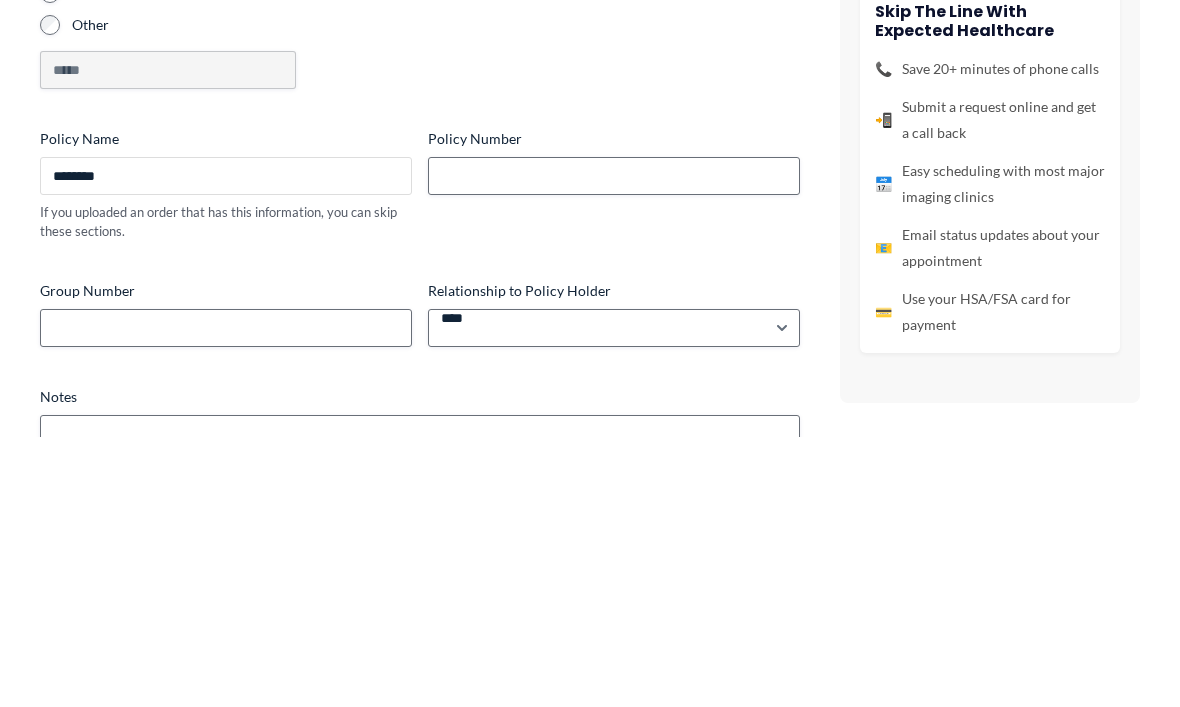 scroll, scrollTop: 3, scrollLeft: 0, axis: vertical 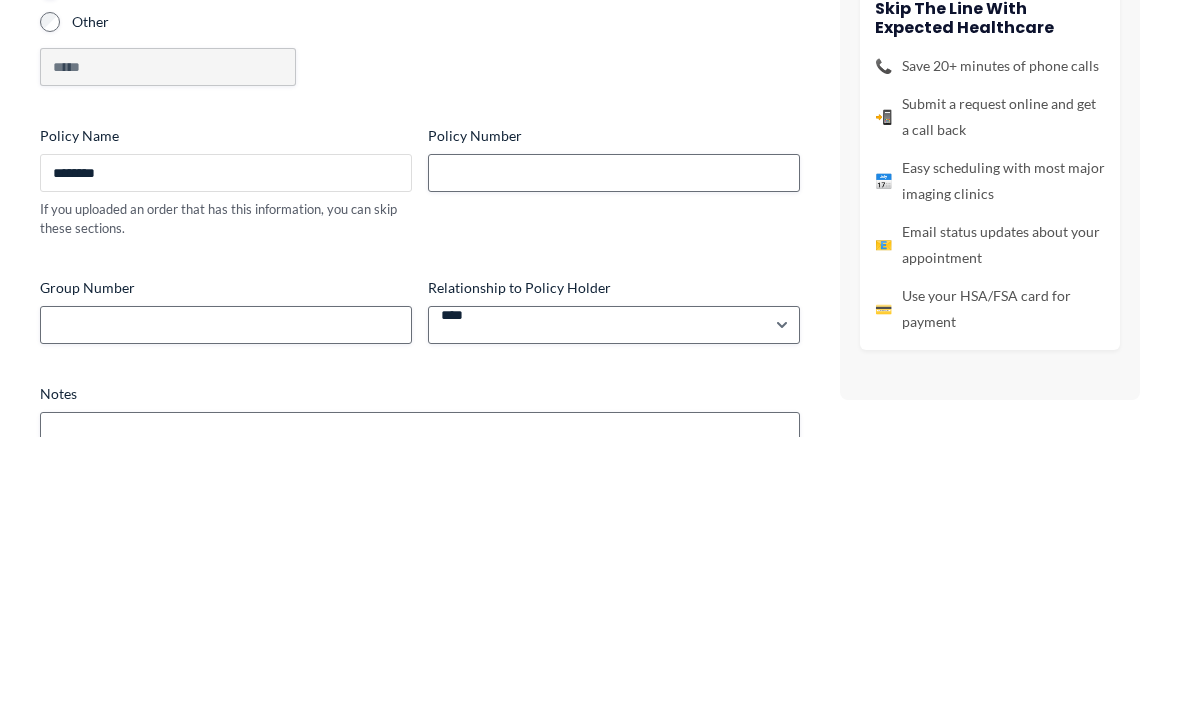 type on "********" 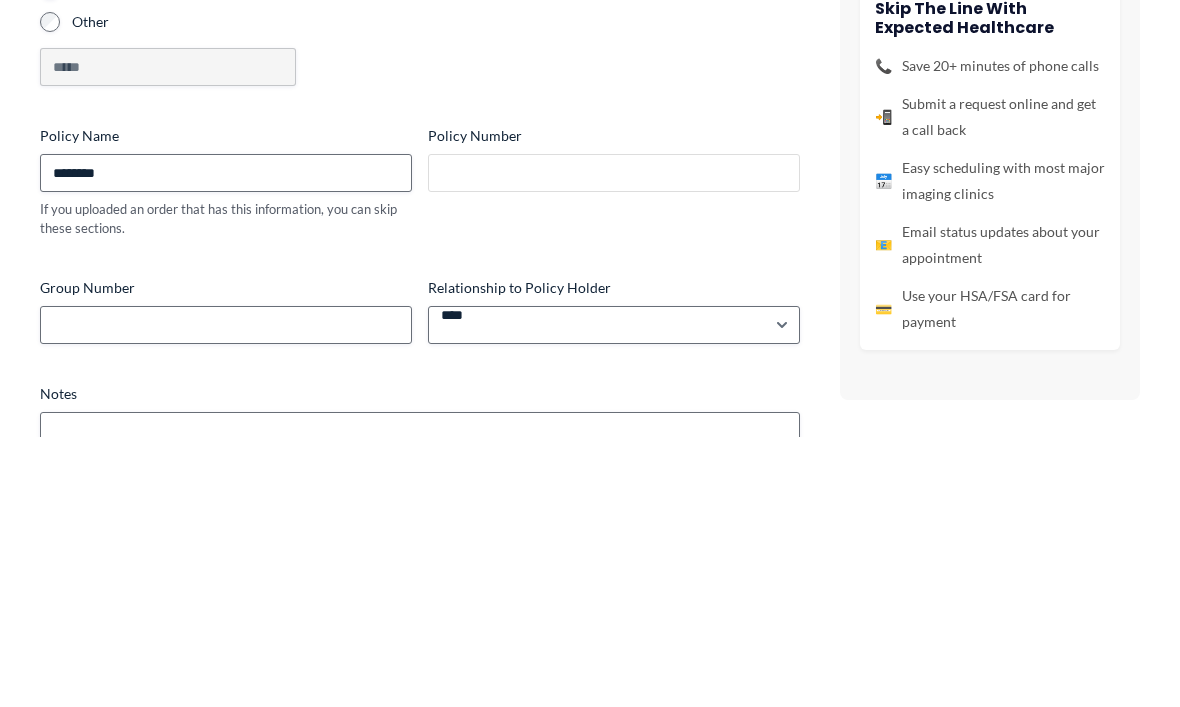 click on "Policy Number" at bounding box center (614, 443) 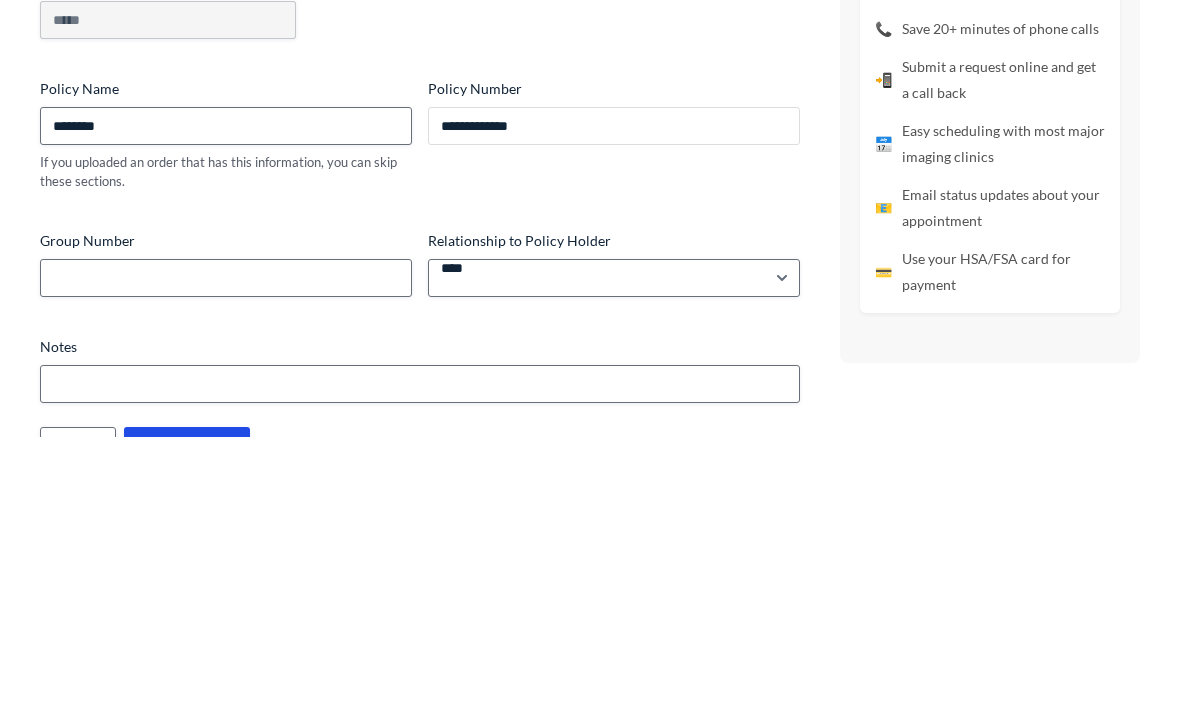 scroll, scrollTop: 49, scrollLeft: 0, axis: vertical 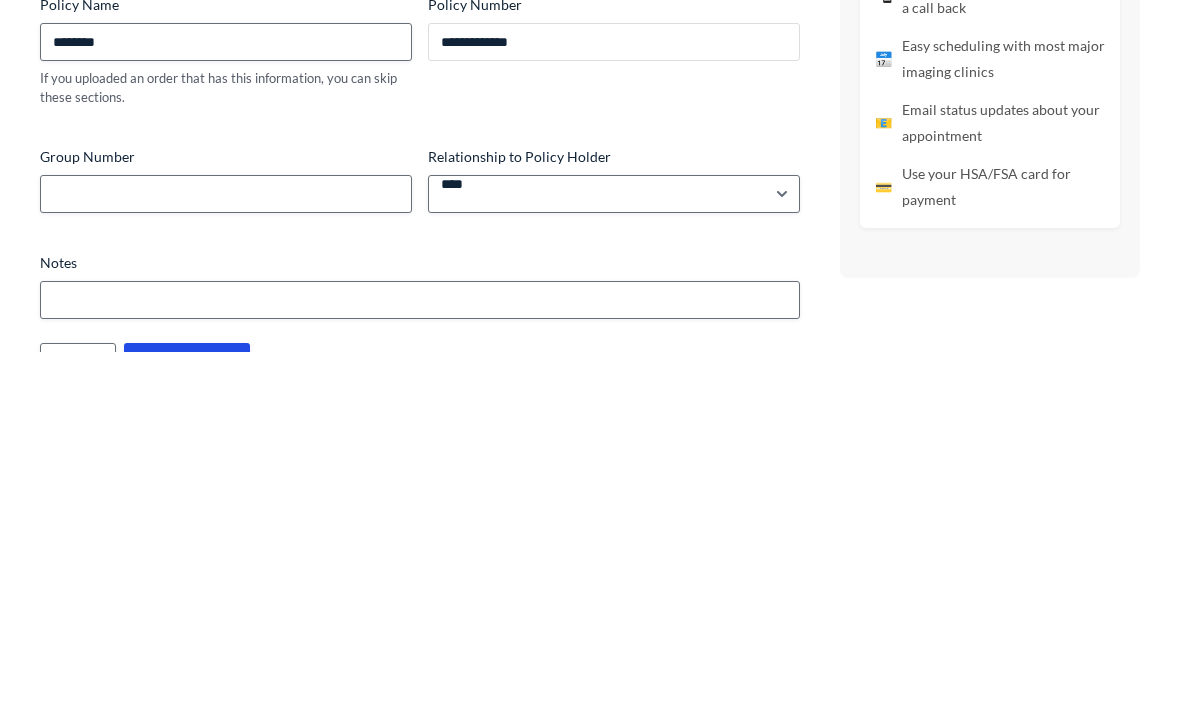 type on "**********" 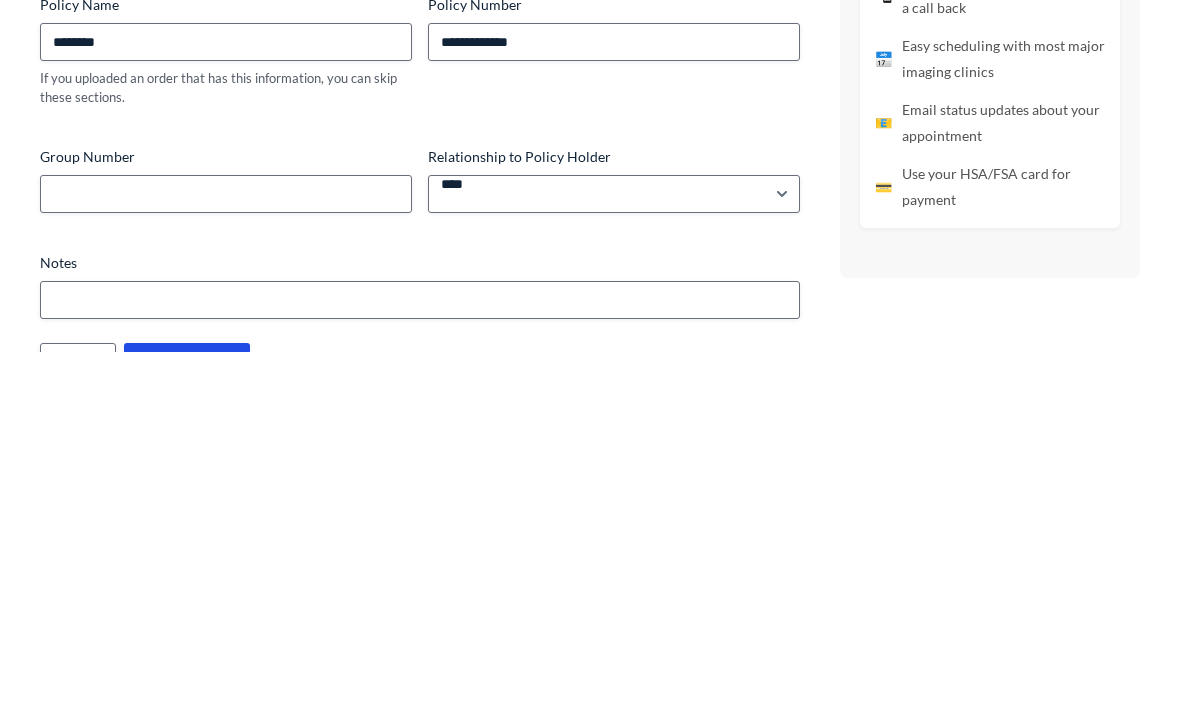 click on "Notes" at bounding box center [420, 655] 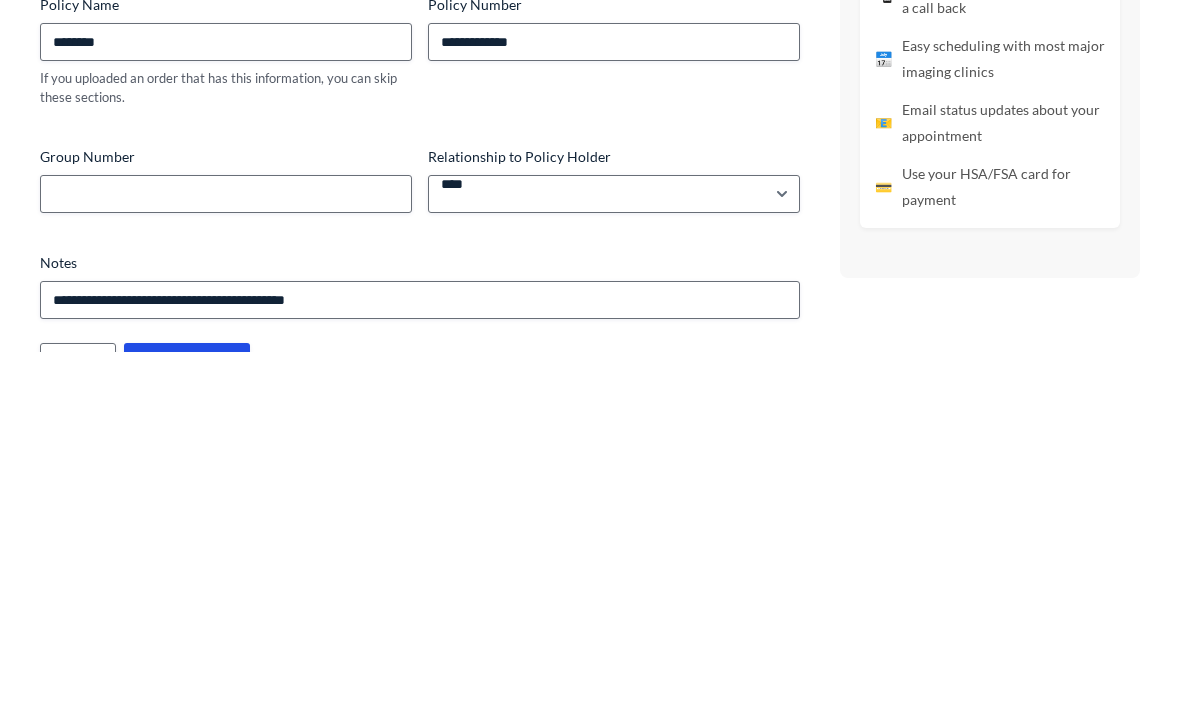 scroll, scrollTop: 2243, scrollLeft: 0, axis: vertical 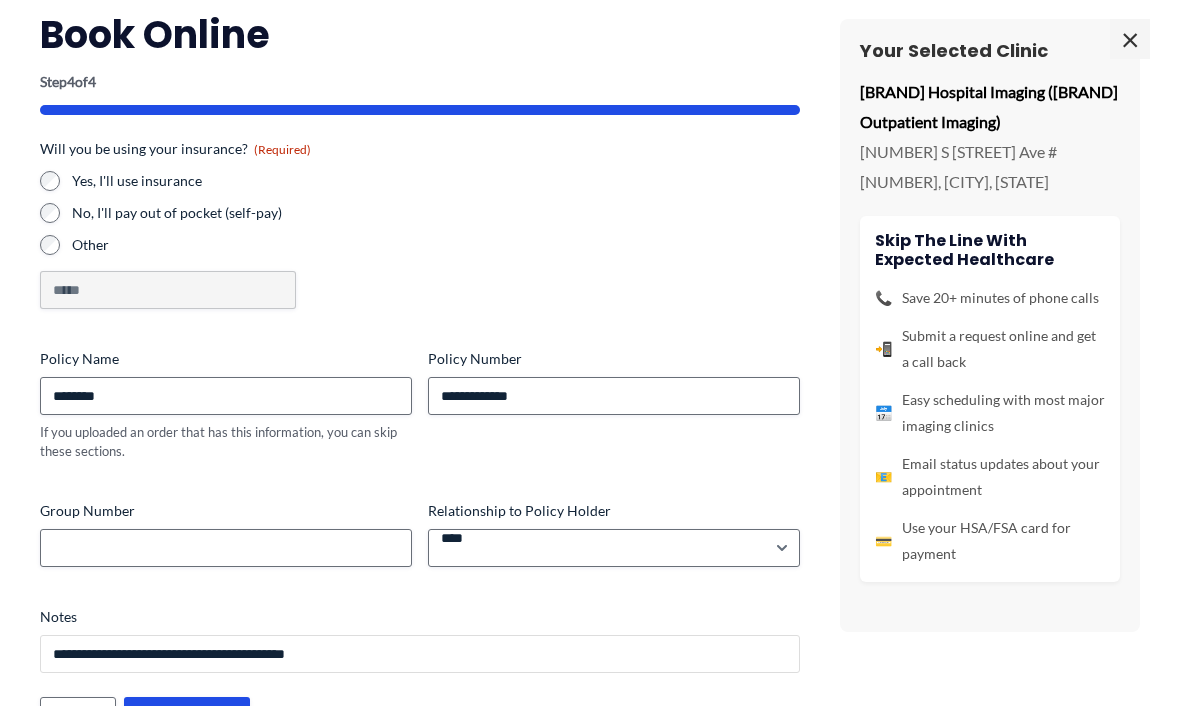 type on "**********" 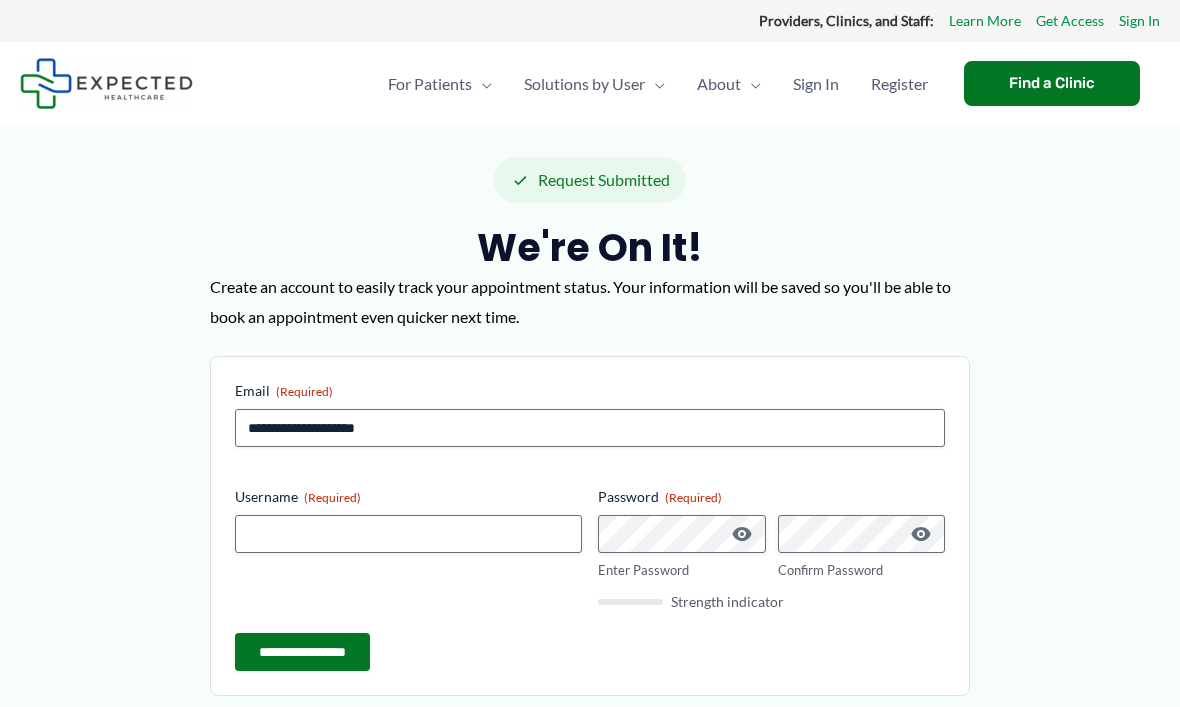 scroll, scrollTop: 0, scrollLeft: 0, axis: both 